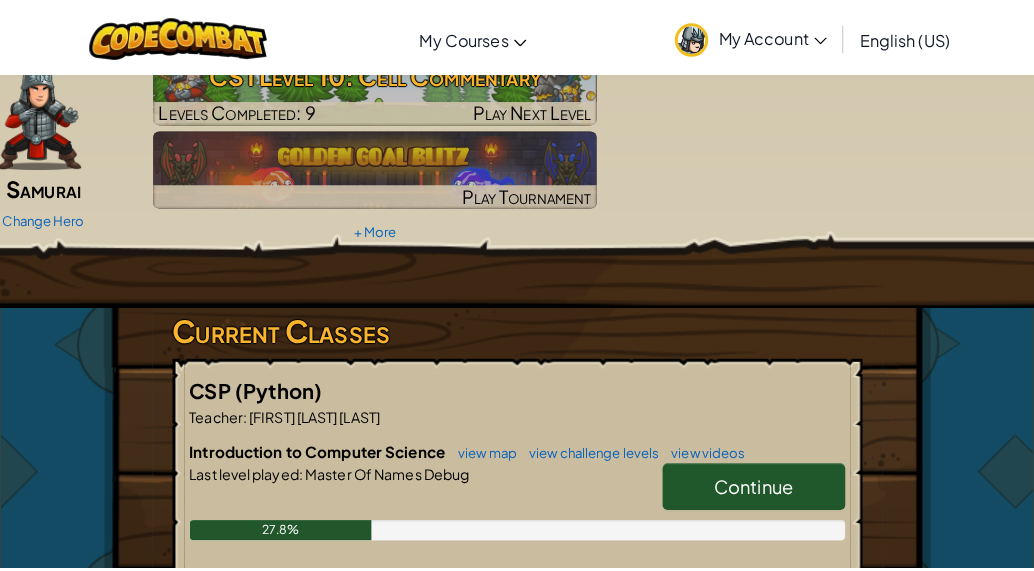 scroll, scrollTop: 0, scrollLeft: 0, axis: both 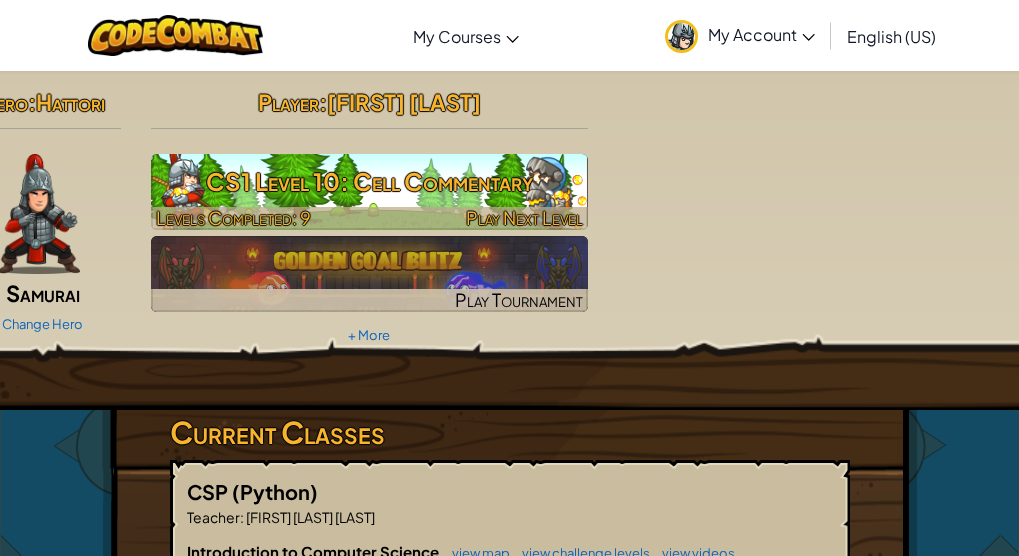 click on "CS1 Level 10: Cell Commentary" at bounding box center (369, 181) 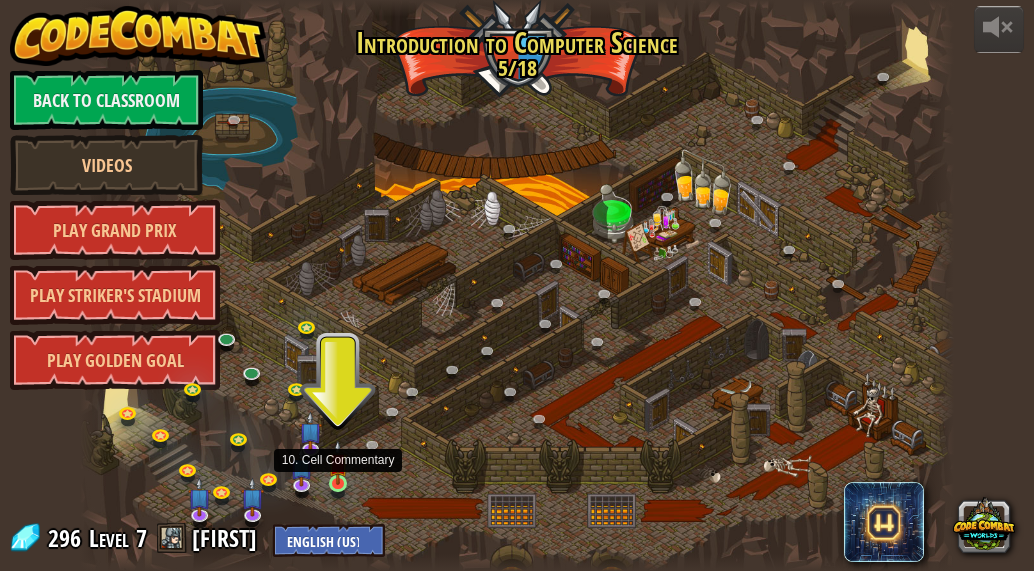 click at bounding box center [337, 462] 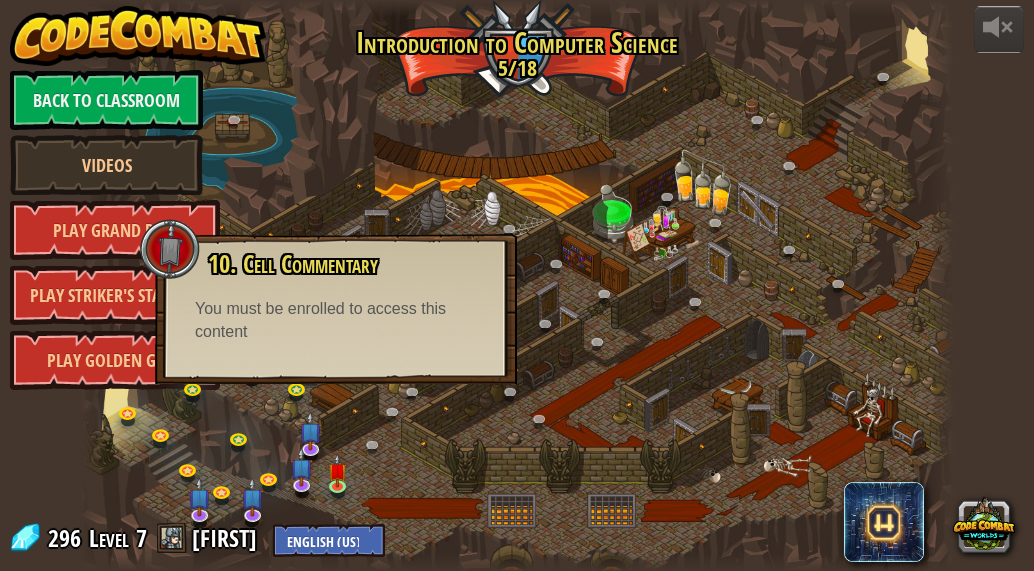 click at bounding box center (517, 285) 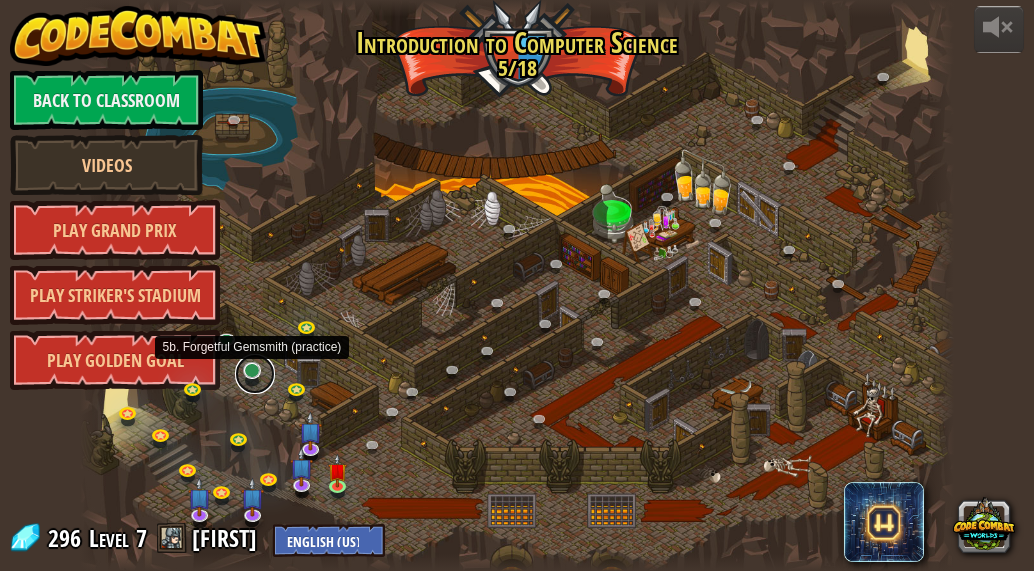 click at bounding box center [255, 374] 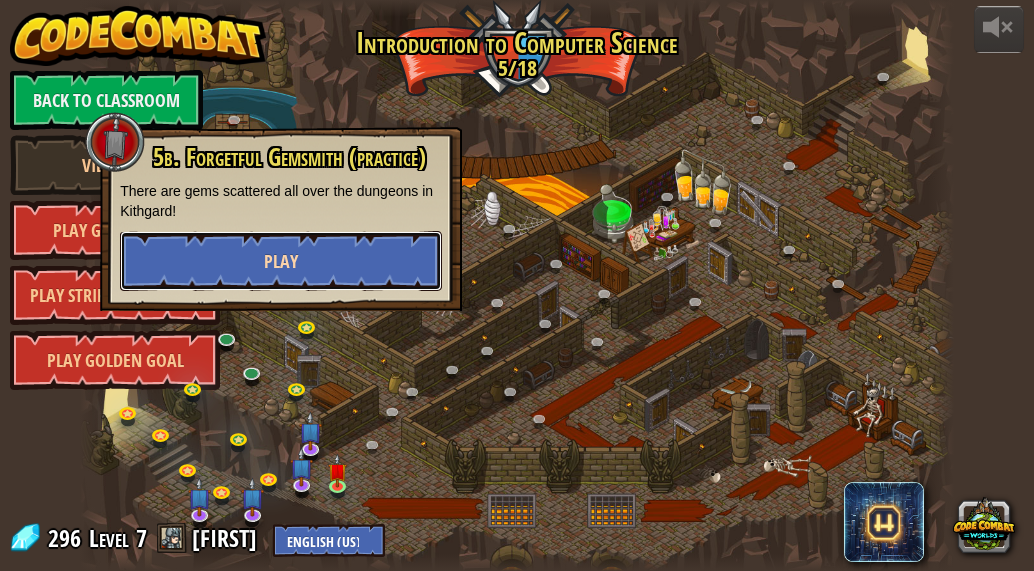 click on "Play" at bounding box center [281, 261] 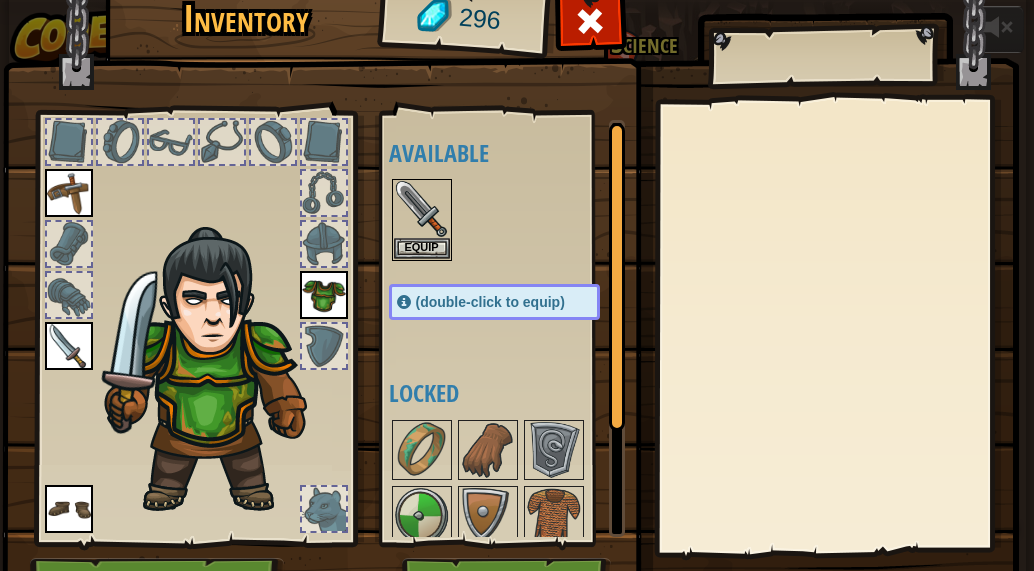 scroll, scrollTop: 144, scrollLeft: 0, axis: vertical 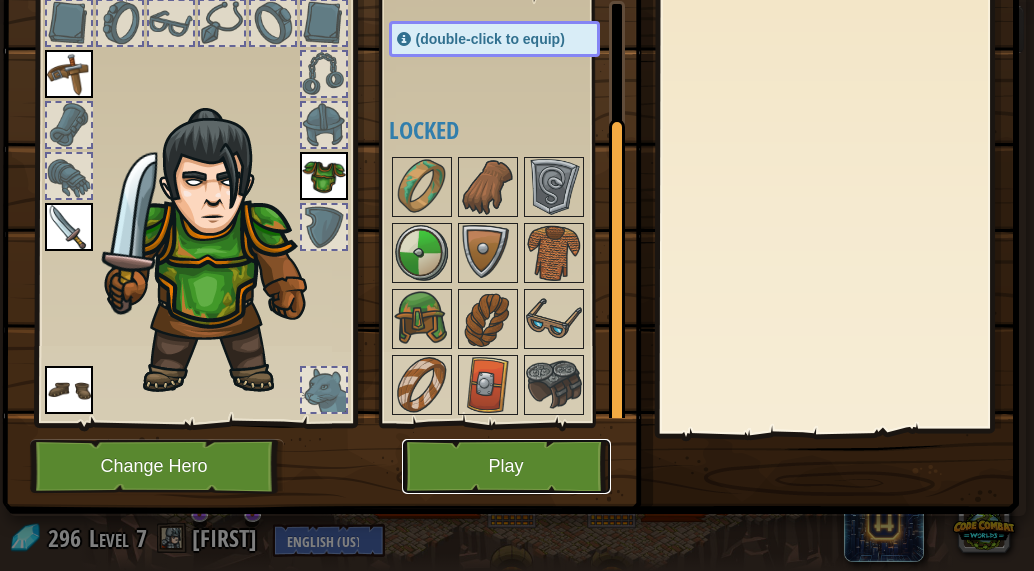 click on "Play" at bounding box center [506, 466] 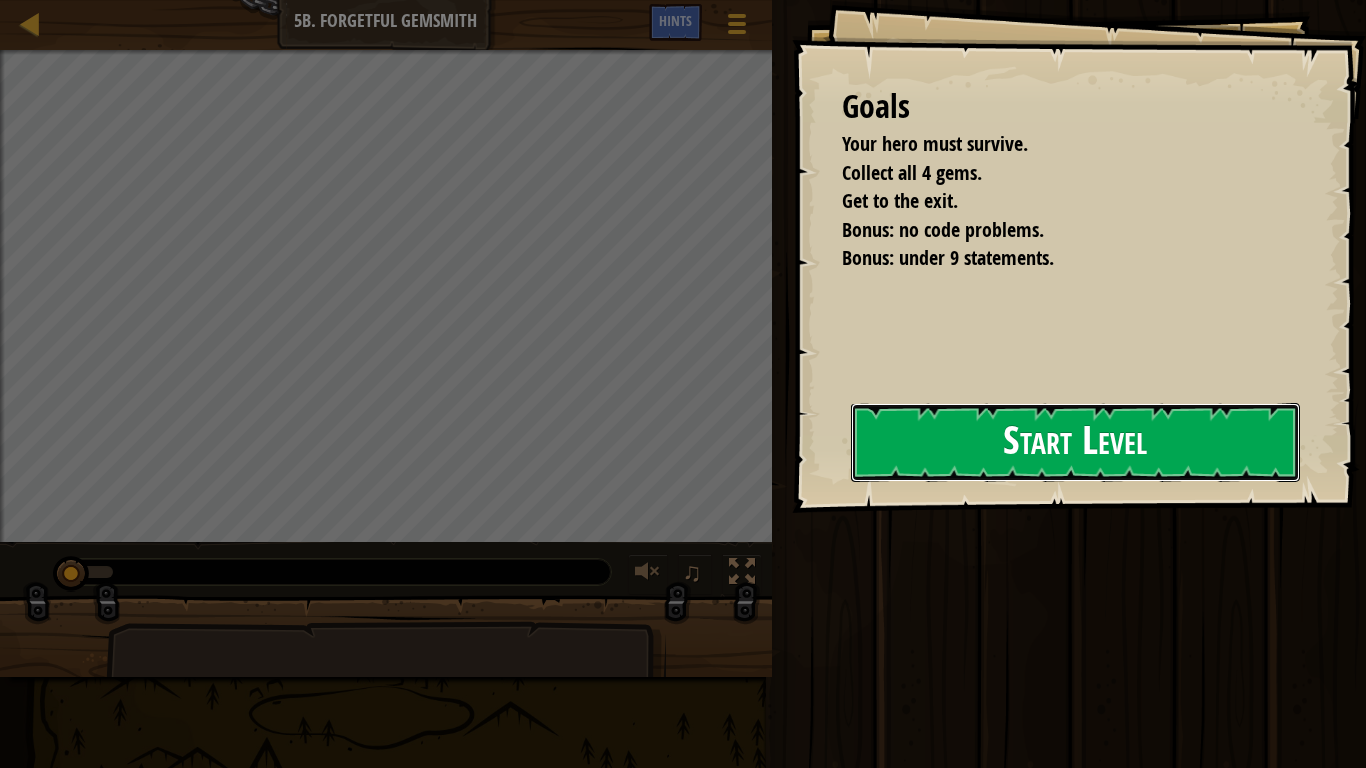 click on "Start Level" at bounding box center (1075, 442) 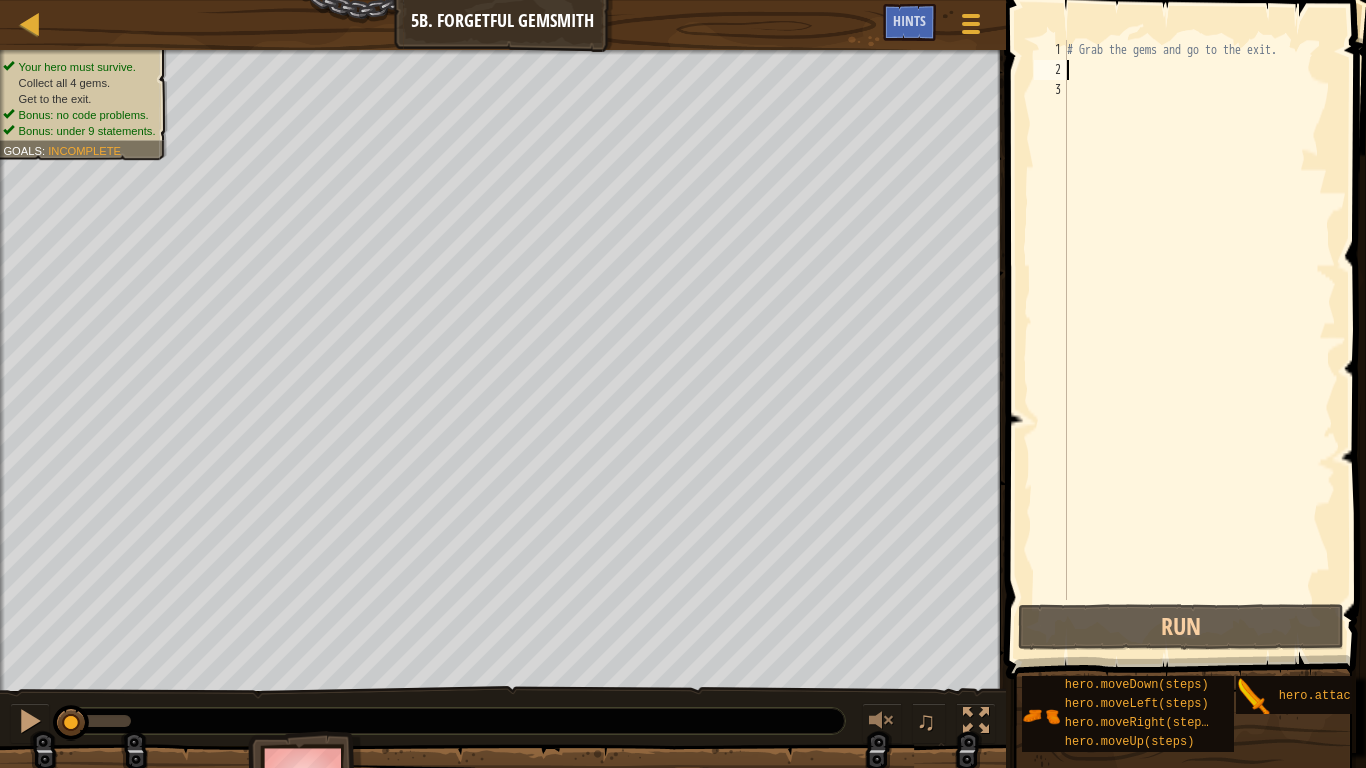 click on "# Grab the gems and go to the exit." at bounding box center (1199, 340) 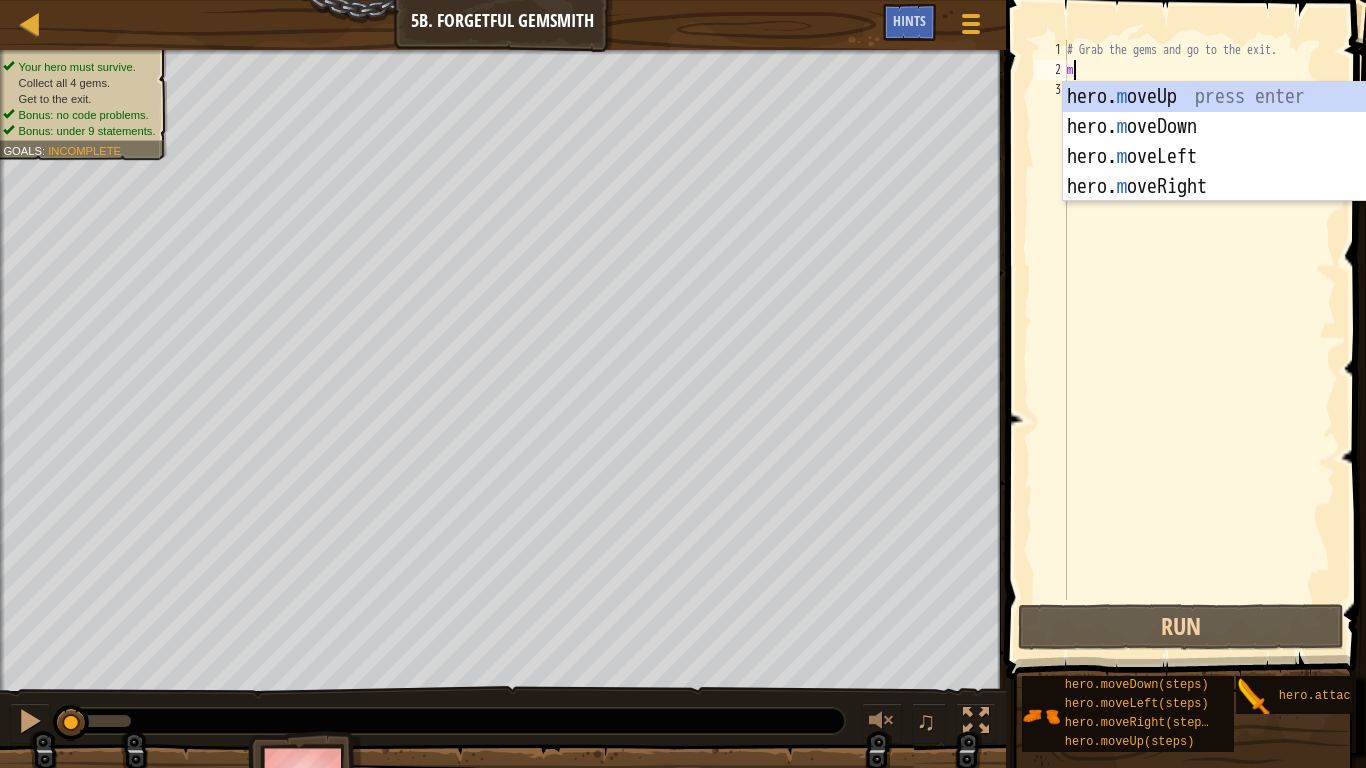 scroll, scrollTop: 9, scrollLeft: 0, axis: vertical 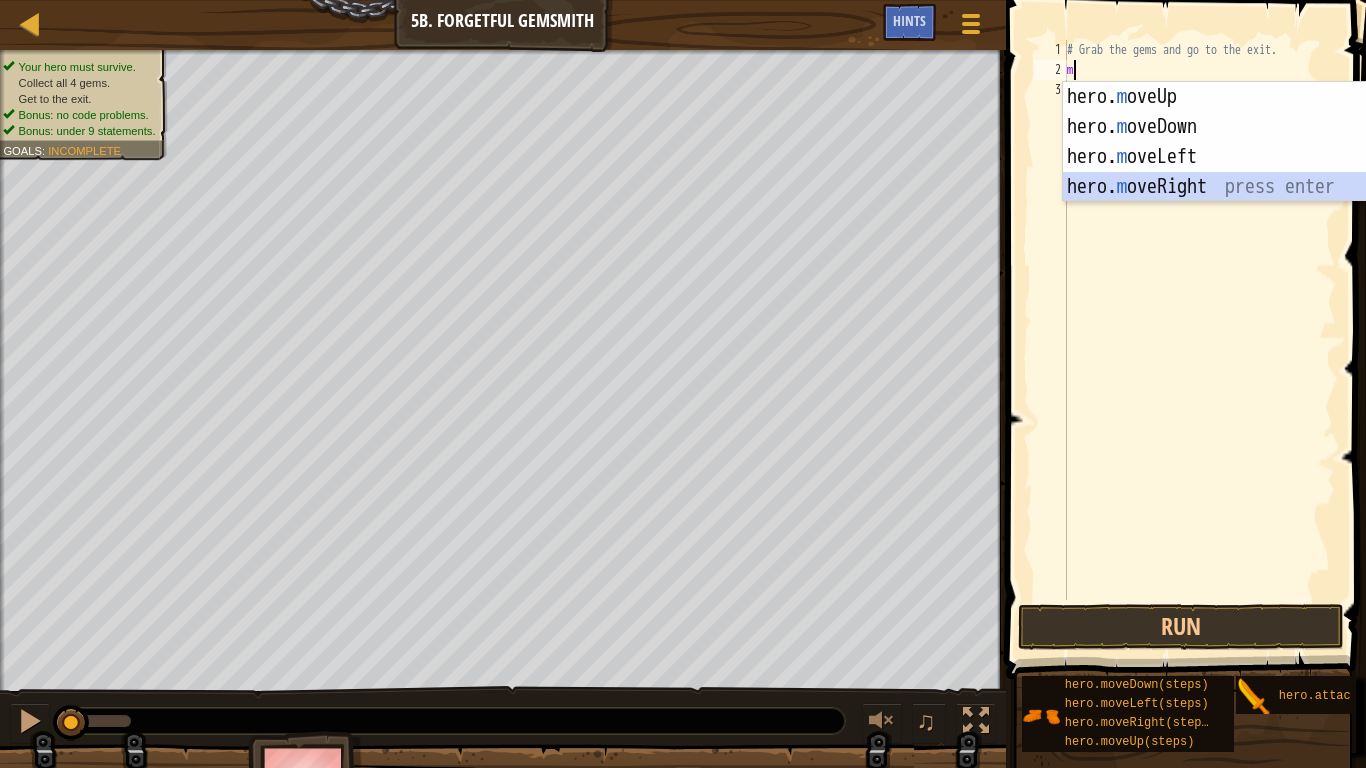 click on "hero. m oveUp press enter hero. m oveDown press enter hero. m oveLeft press enter hero. m oveRight press enter" at bounding box center (1252, 172) 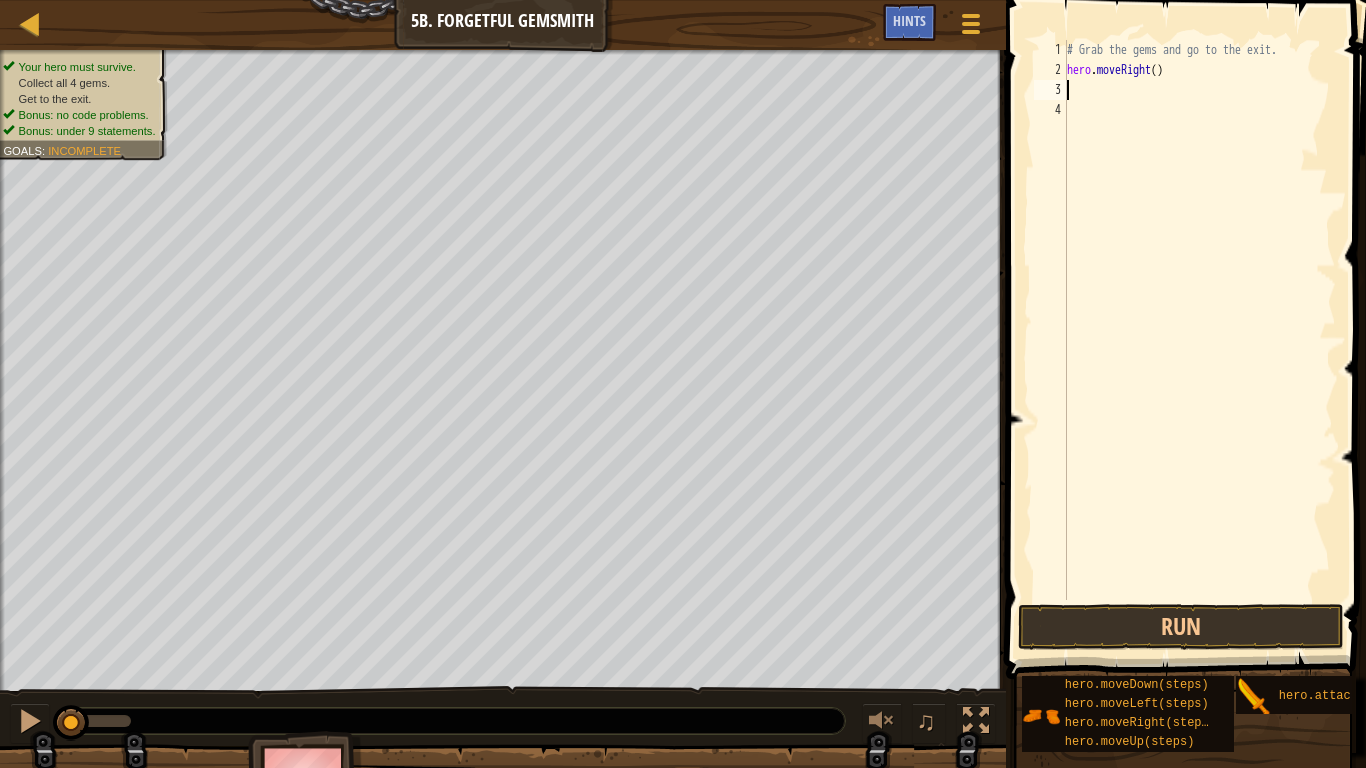 type on "m" 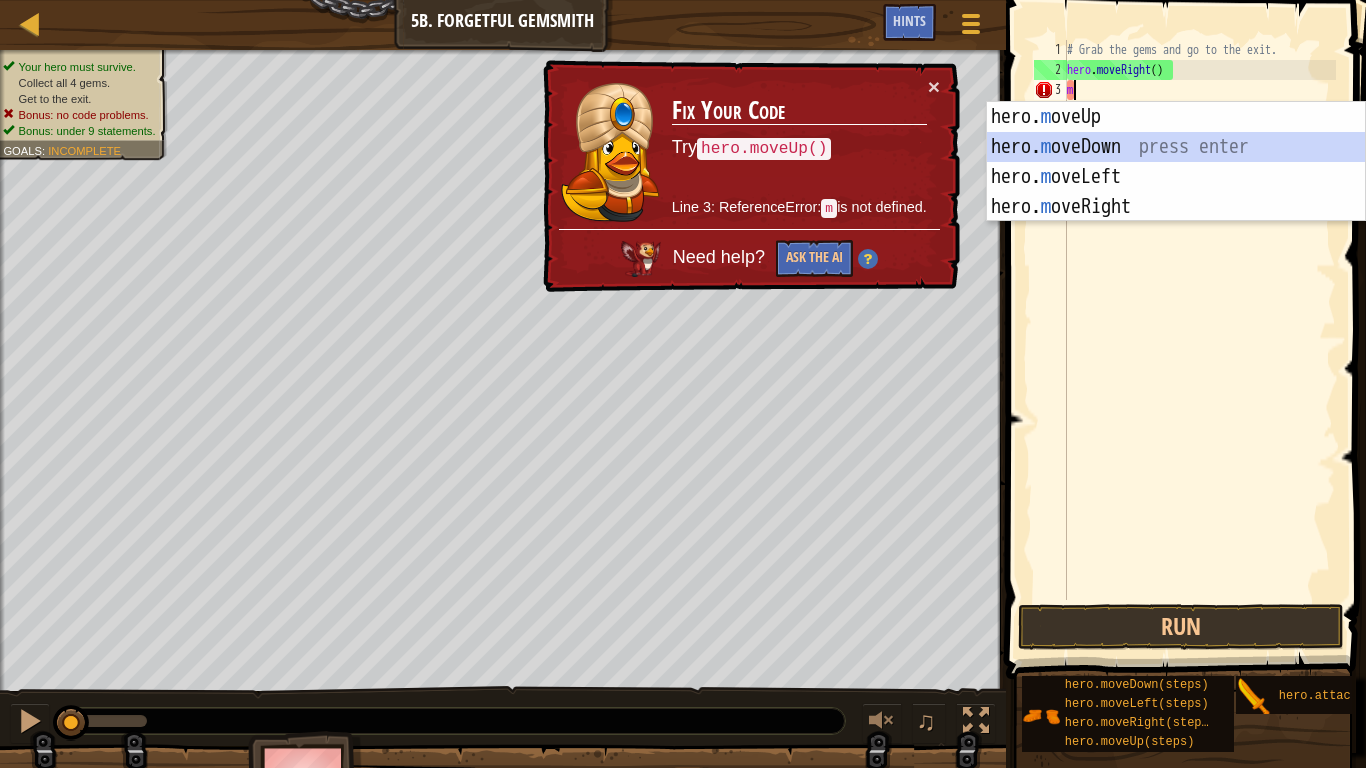 click on "hero. m oveUp press enter hero. m oveDown press enter hero. m oveLeft press enter hero. m oveRight press enter" at bounding box center (1176, 192) 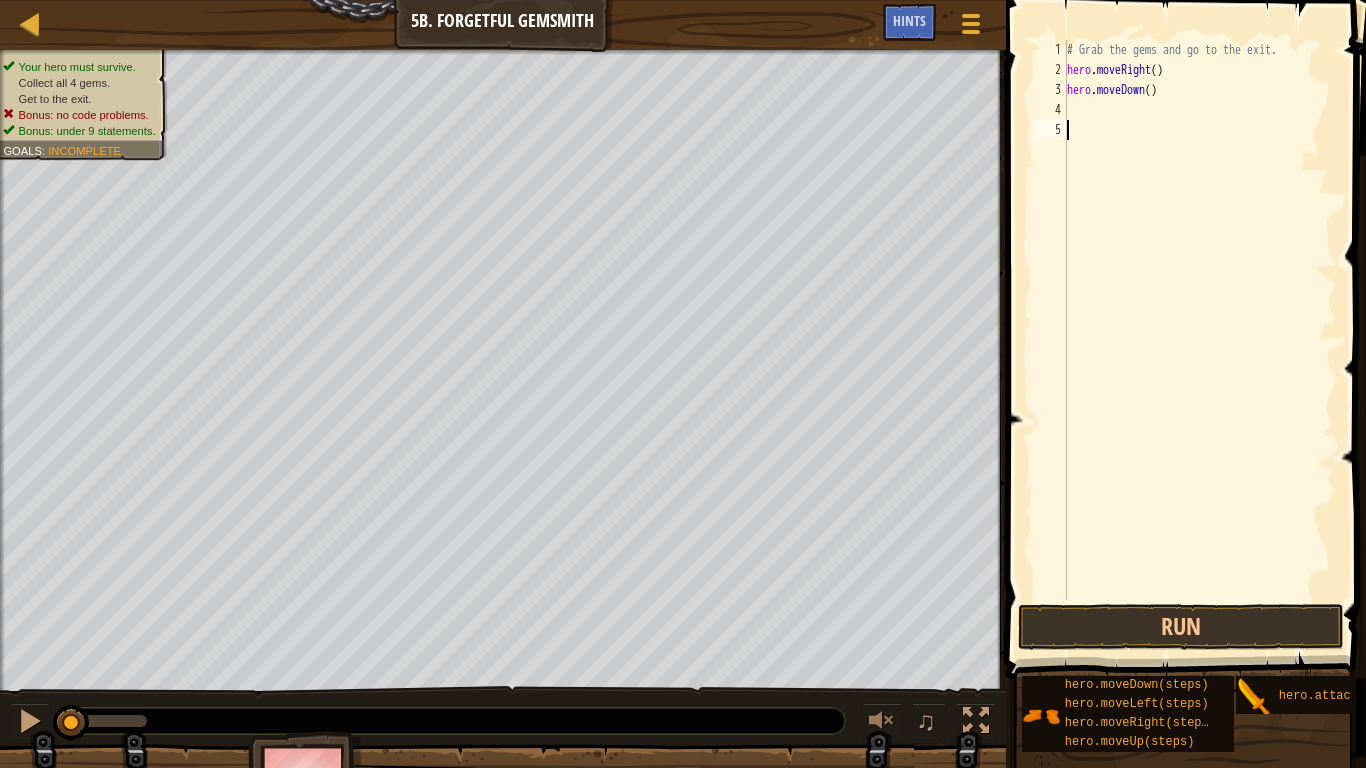 click on "# Grab the gems and go to the exit. hero . moveRight ( ) hero . moveDown ( )" at bounding box center (1199, 340) 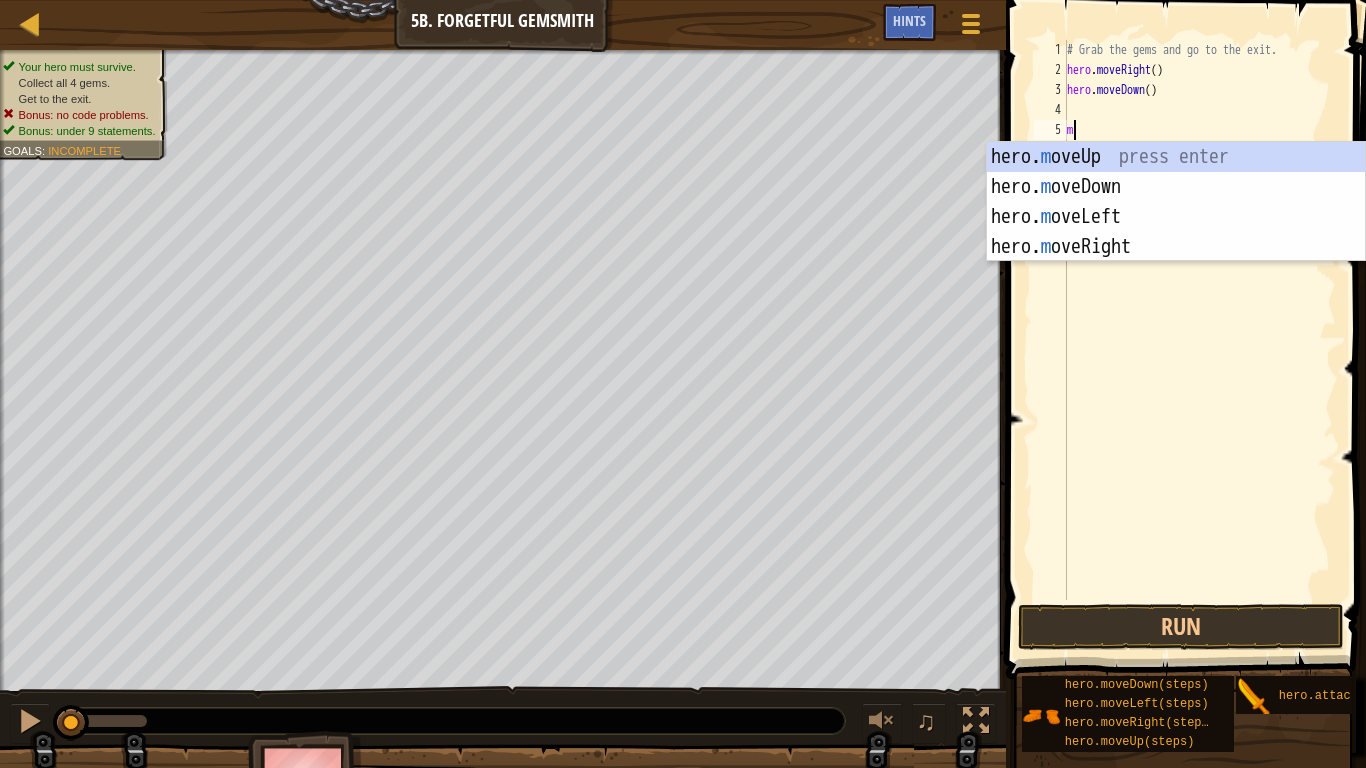 click on "# Grab the gems and go to the exit. hero . moveRight ( ) hero . moveDown ( ) m" at bounding box center [1199, 340] 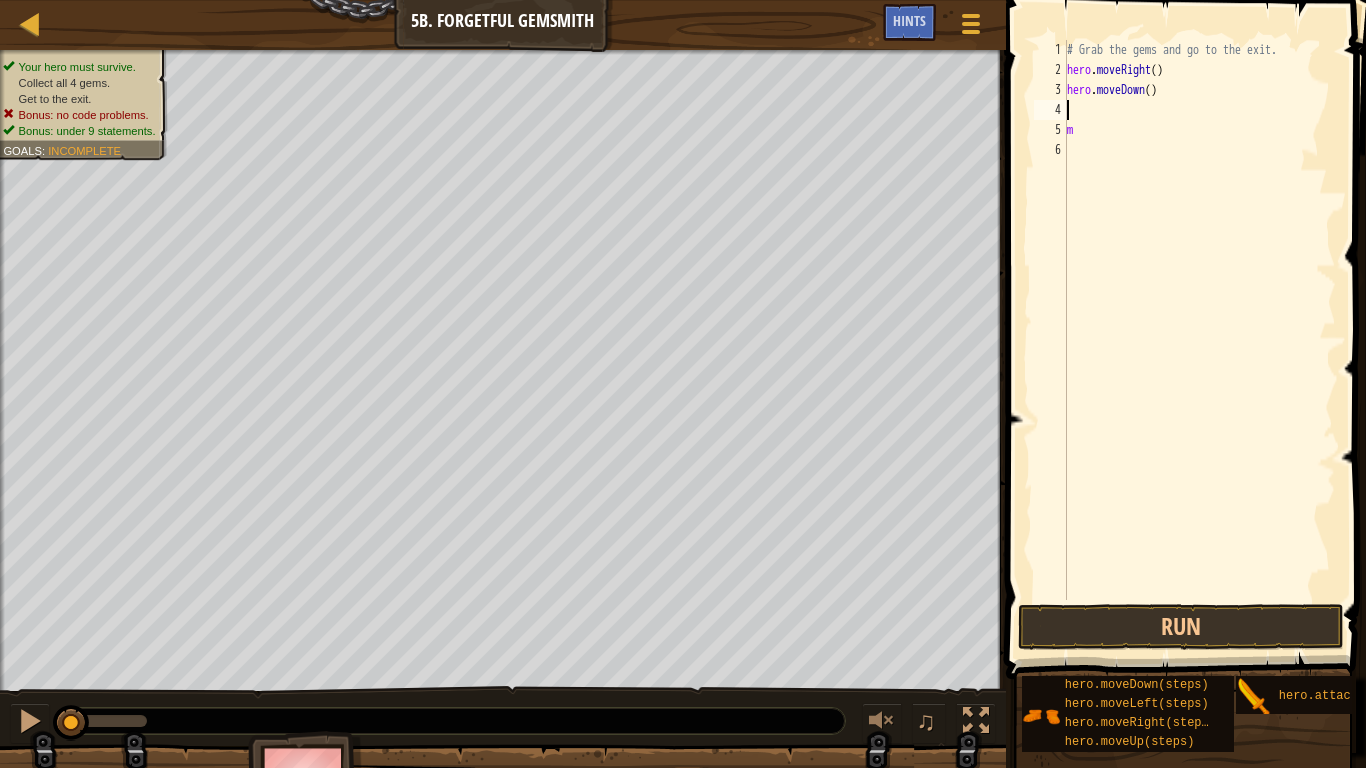 type on "m" 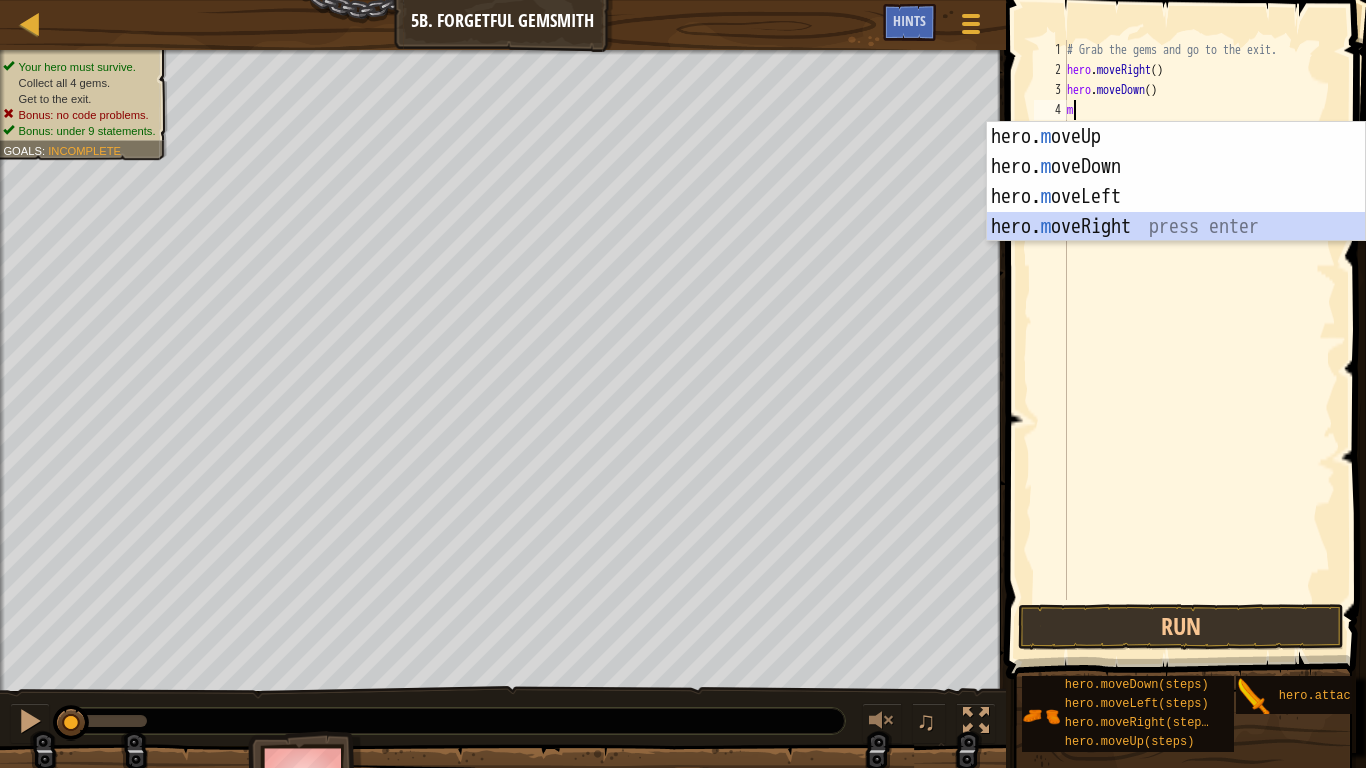 click on "hero. m oveUp press enter hero. m oveDown press enter hero. m oveLeft press enter hero. m oveRight press enter" at bounding box center (1176, 212) 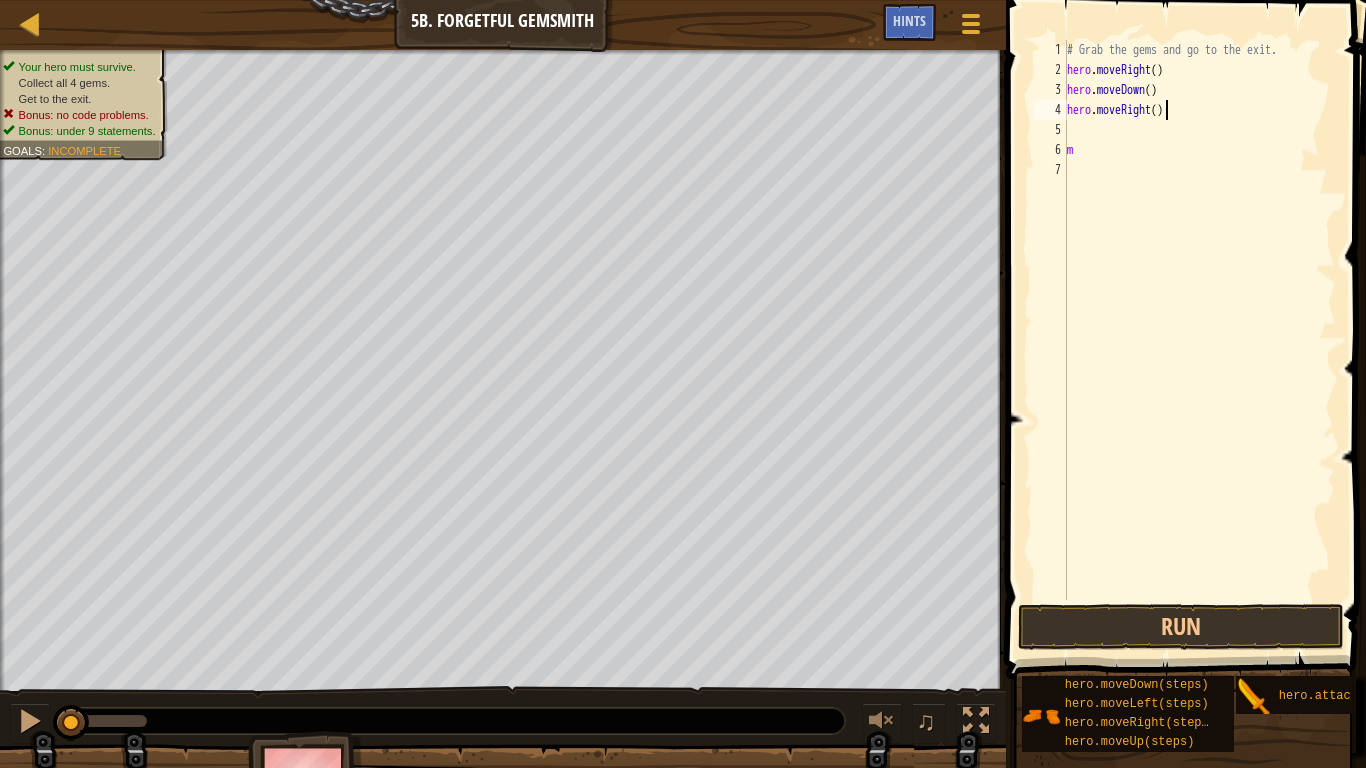 click on "# Grab the gems and go to the exit. hero . moveRight ( ) hero . moveDown ( ) hero . moveRight ( ) m" at bounding box center (1199, 340) 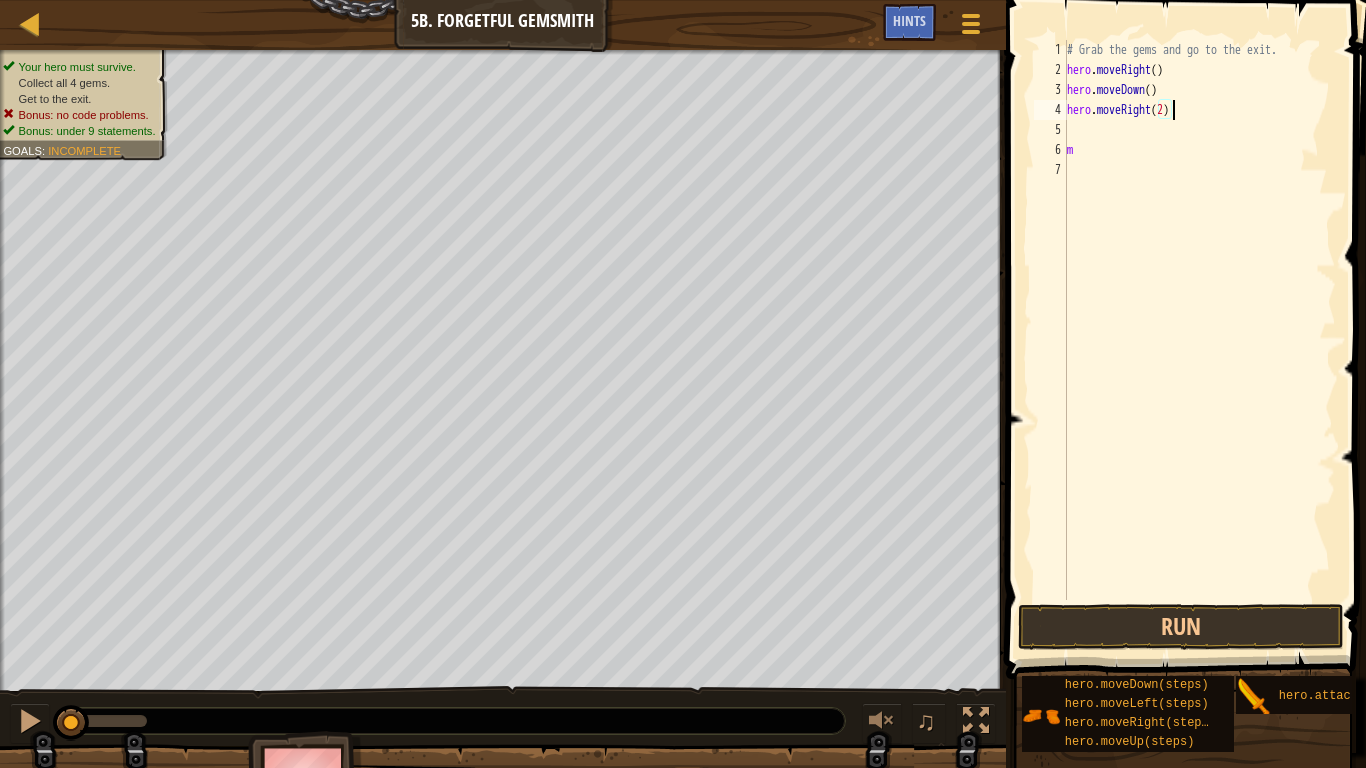 scroll, scrollTop: 9, scrollLeft: 8, axis: both 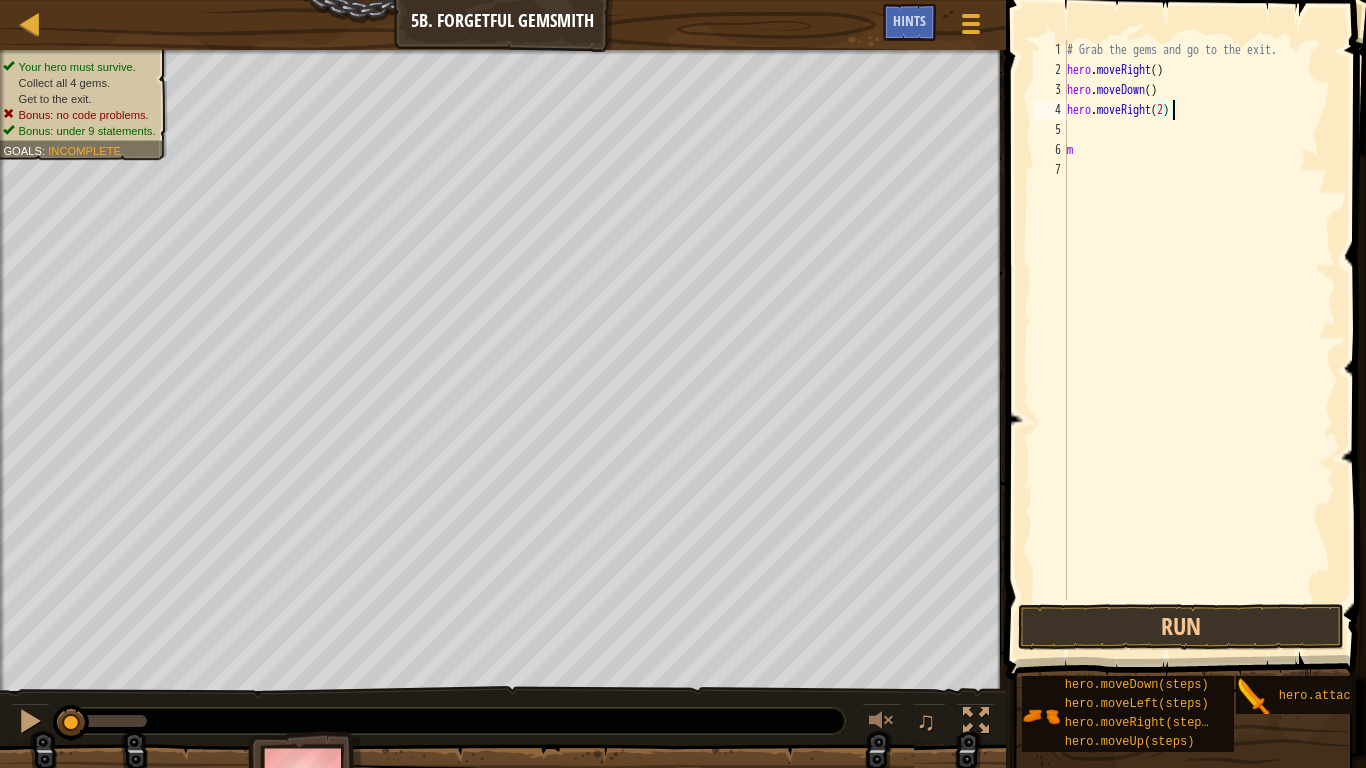 click on "# Grab the gems and go to the exit. hero . moveRight ( ) hero . moveDown ( ) hero . moveRight ( 2 ) m" at bounding box center (1199, 340) 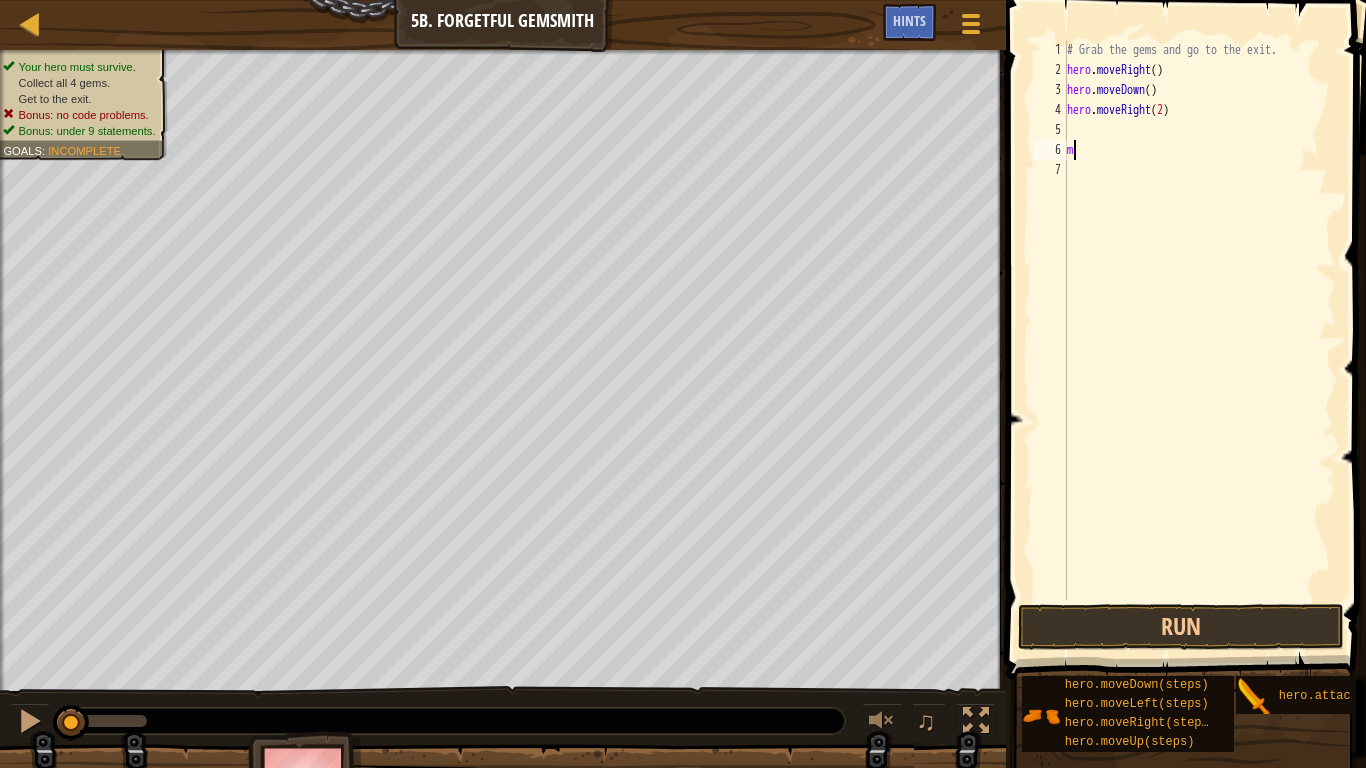 scroll, scrollTop: 9, scrollLeft: 0, axis: vertical 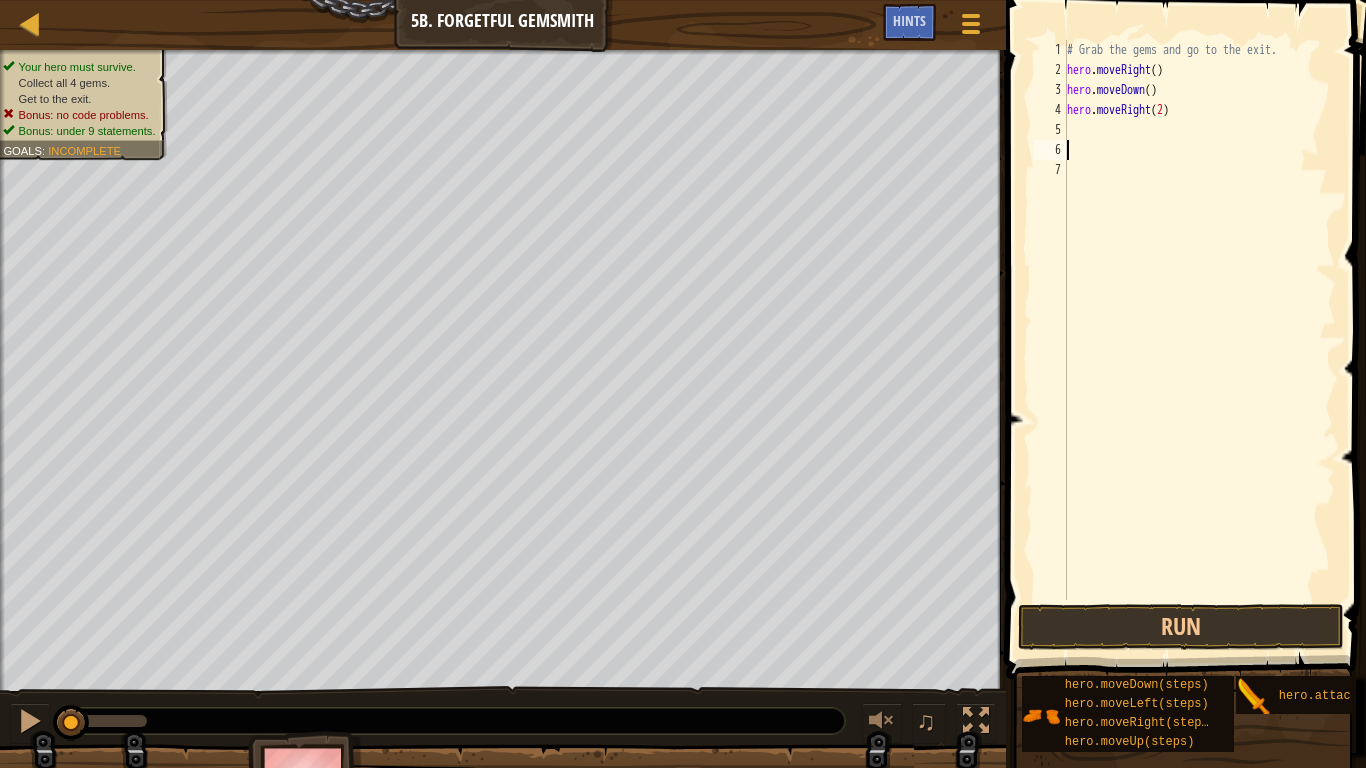 click on "# Grab the gems and go to the exit. hero . moveRight ( ) hero . moveDown ( ) hero . moveRight ( 2 )" at bounding box center (1199, 340) 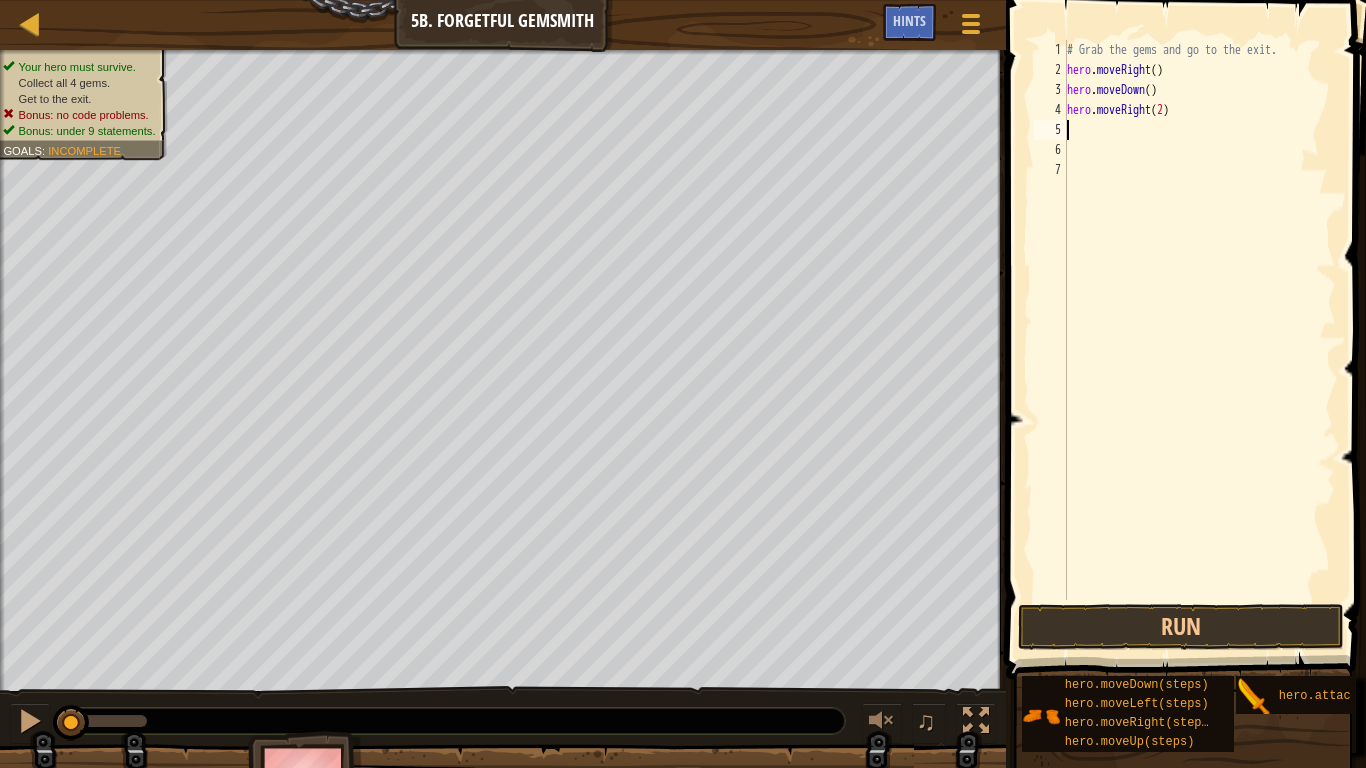 type on "m" 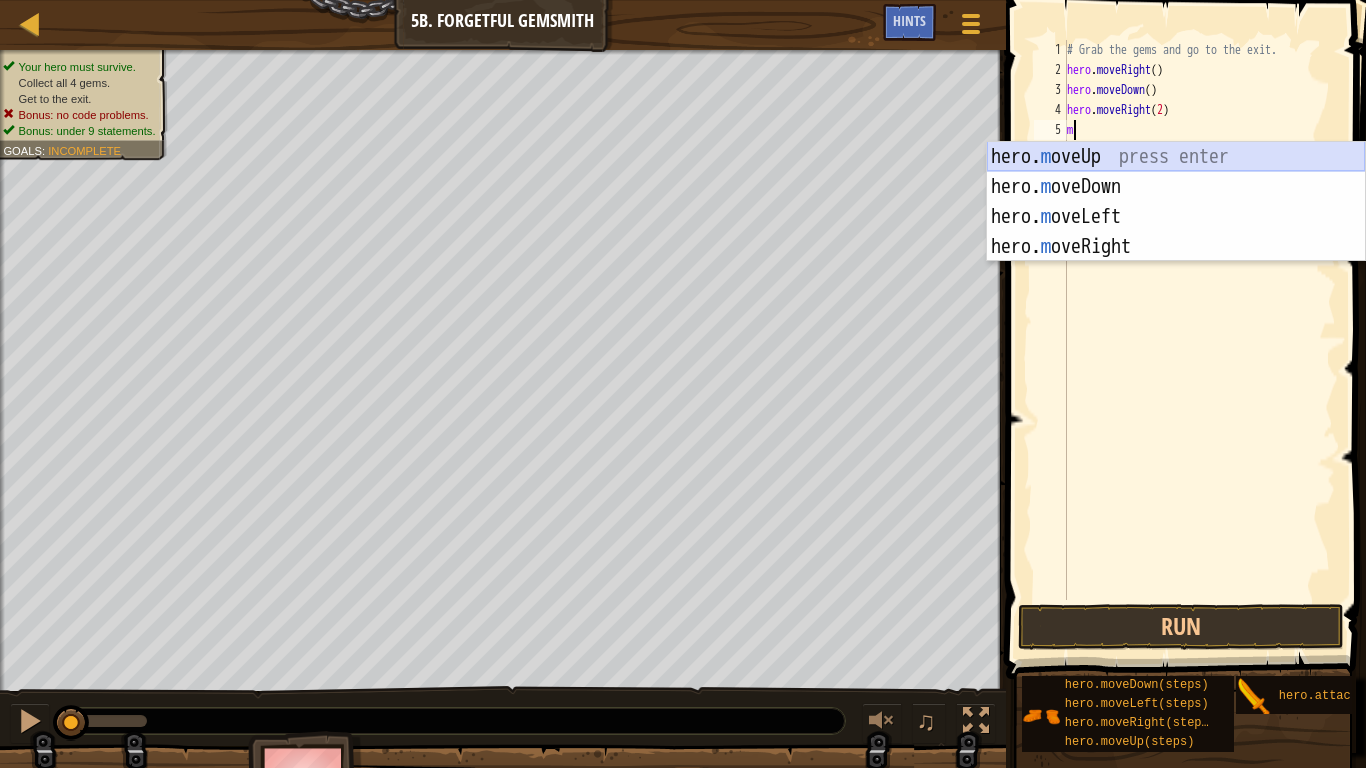 click on "hero. m oveUp press enter hero. m oveDown press enter hero. m oveLeft press enter hero. m oveRight press enter" at bounding box center [1176, 232] 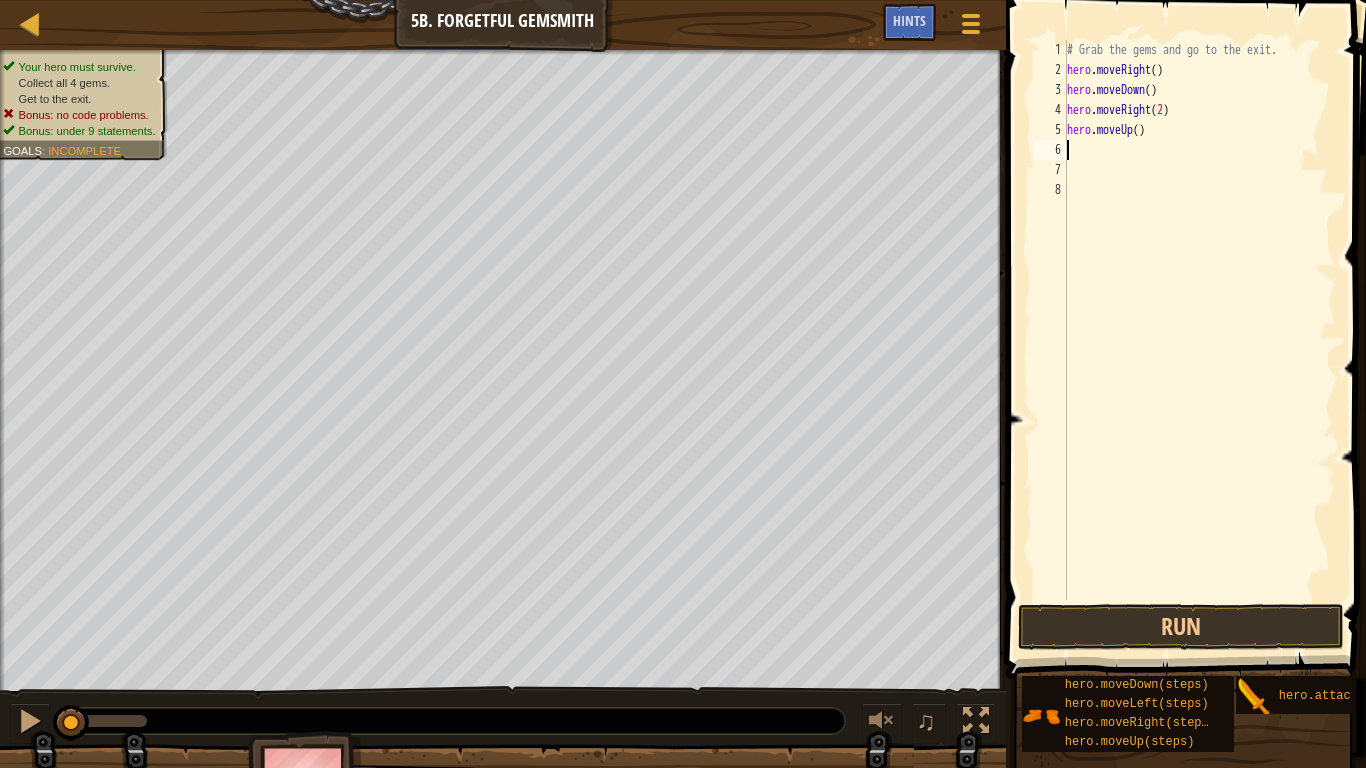 type on "m" 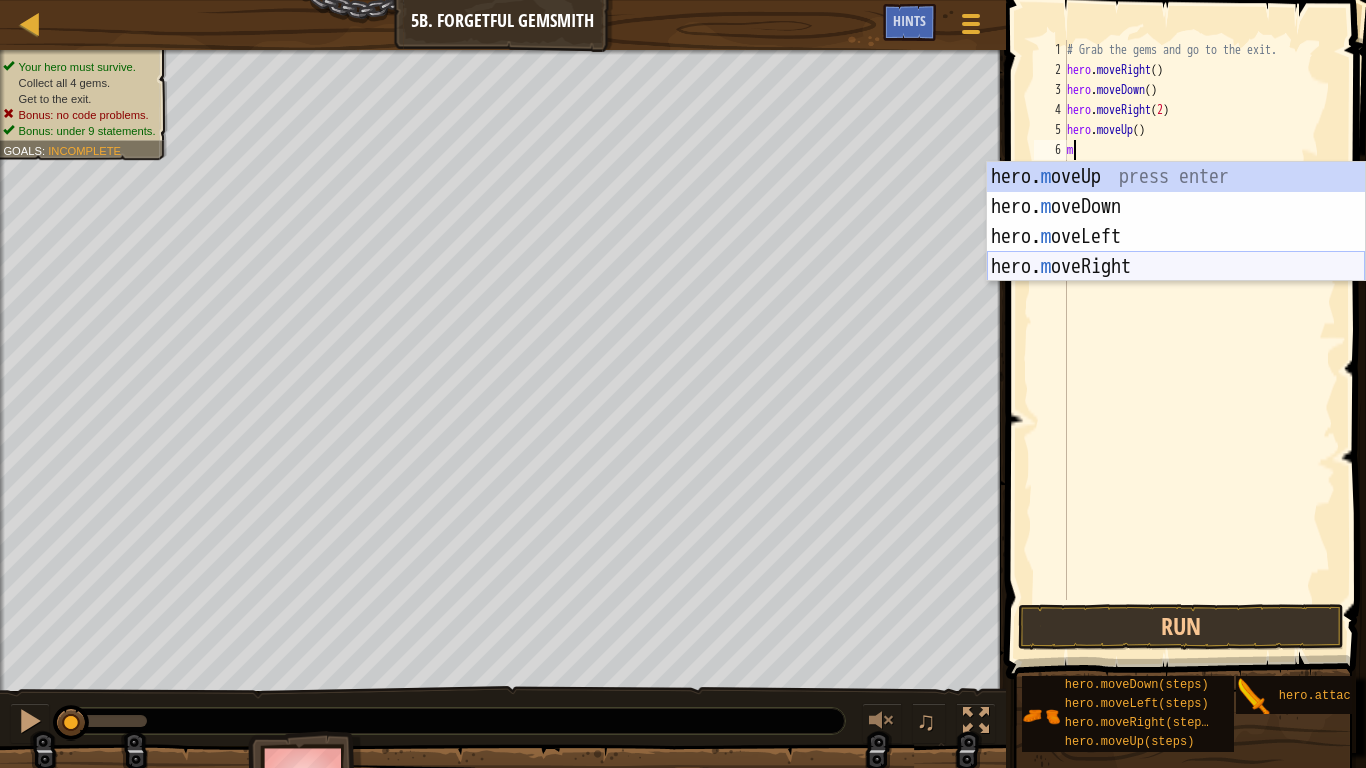 click on "hero. m oveUp press enter hero. m oveDown press enter hero. m oveLeft press enter hero. m oveRight press enter" at bounding box center (1176, 252) 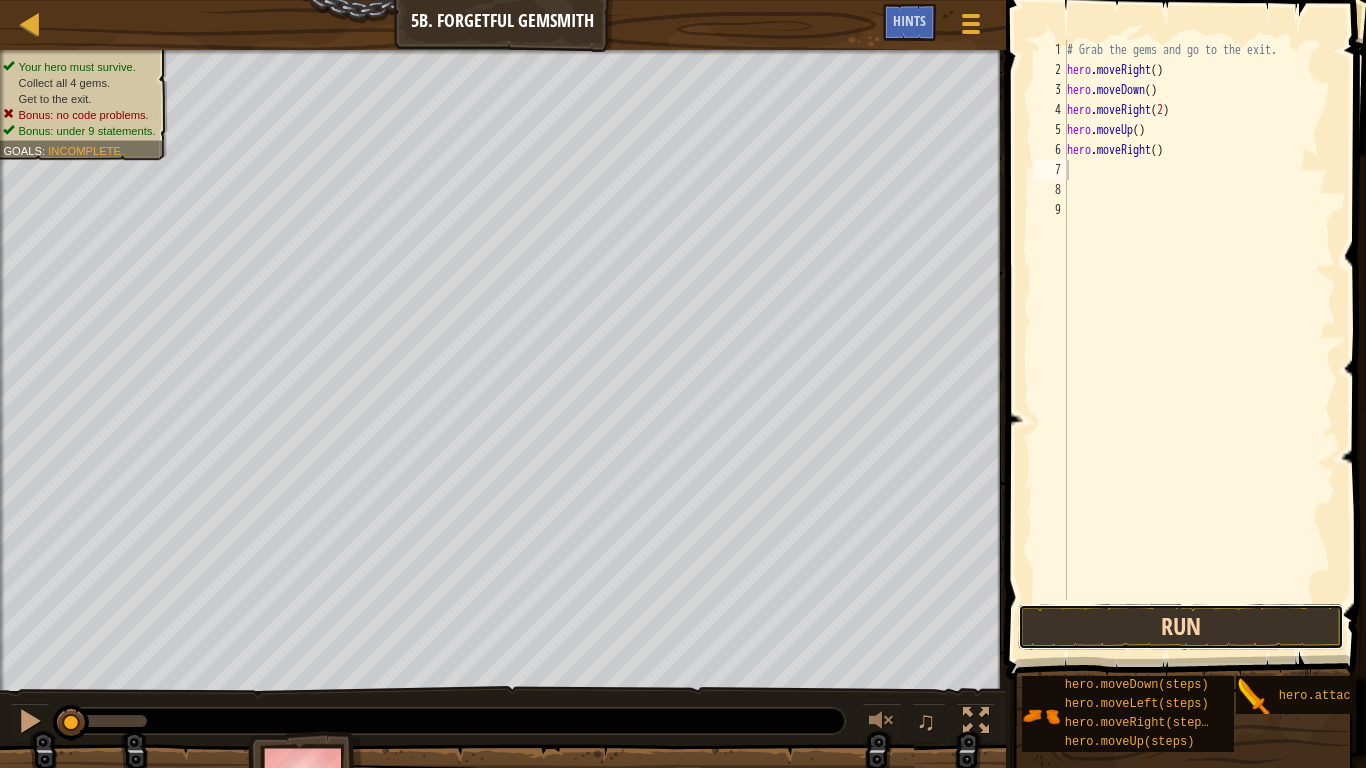click on "Run" at bounding box center [1181, 627] 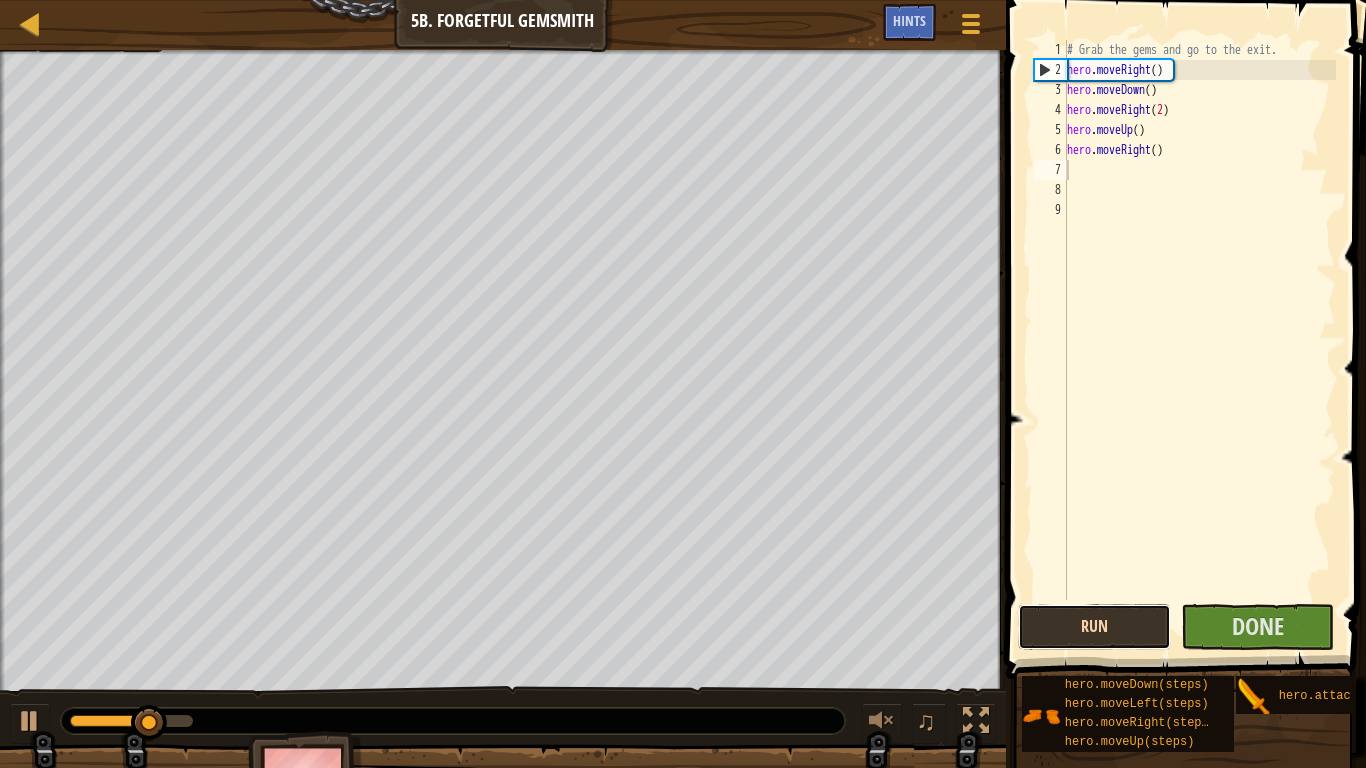 click on "Run" at bounding box center (1094, 627) 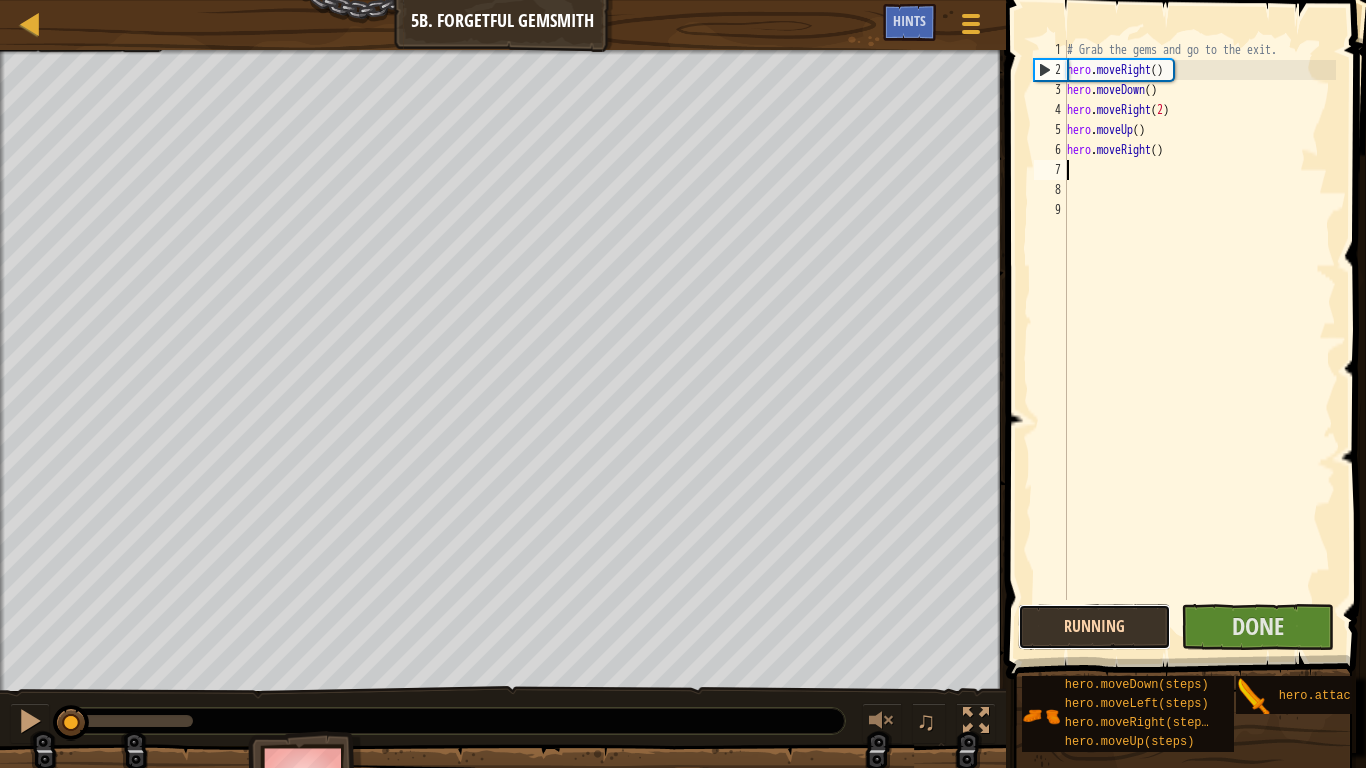 click on "Running" at bounding box center (1094, 627) 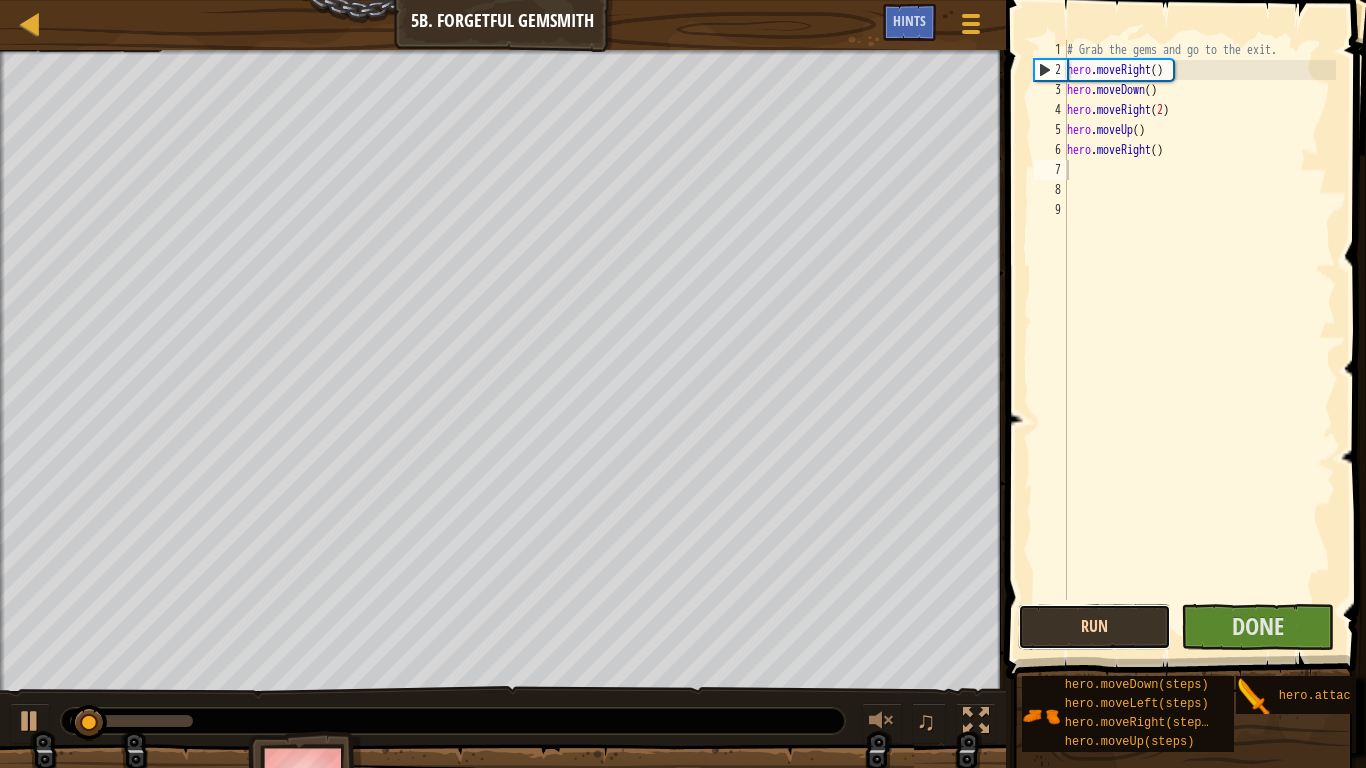 click on "Run" at bounding box center [1094, 627] 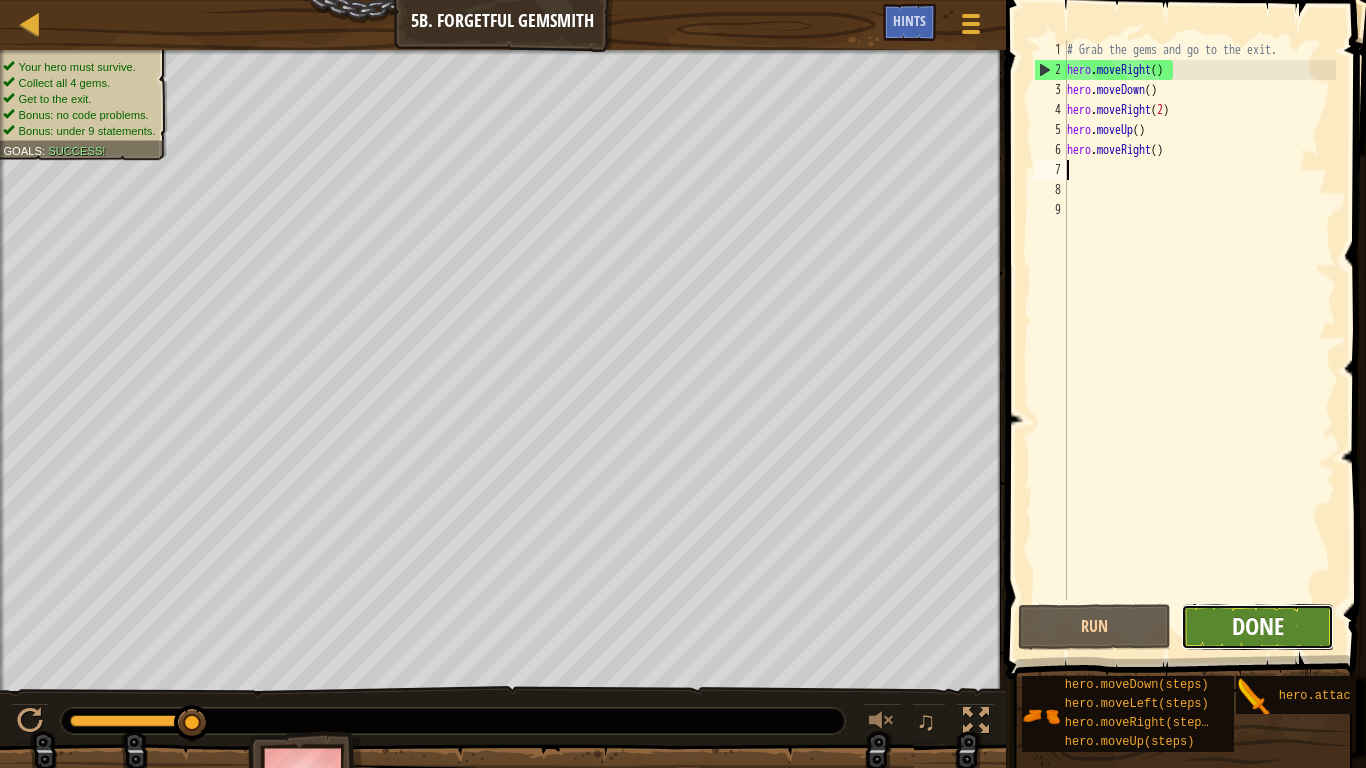 click on "Done" at bounding box center [1258, 626] 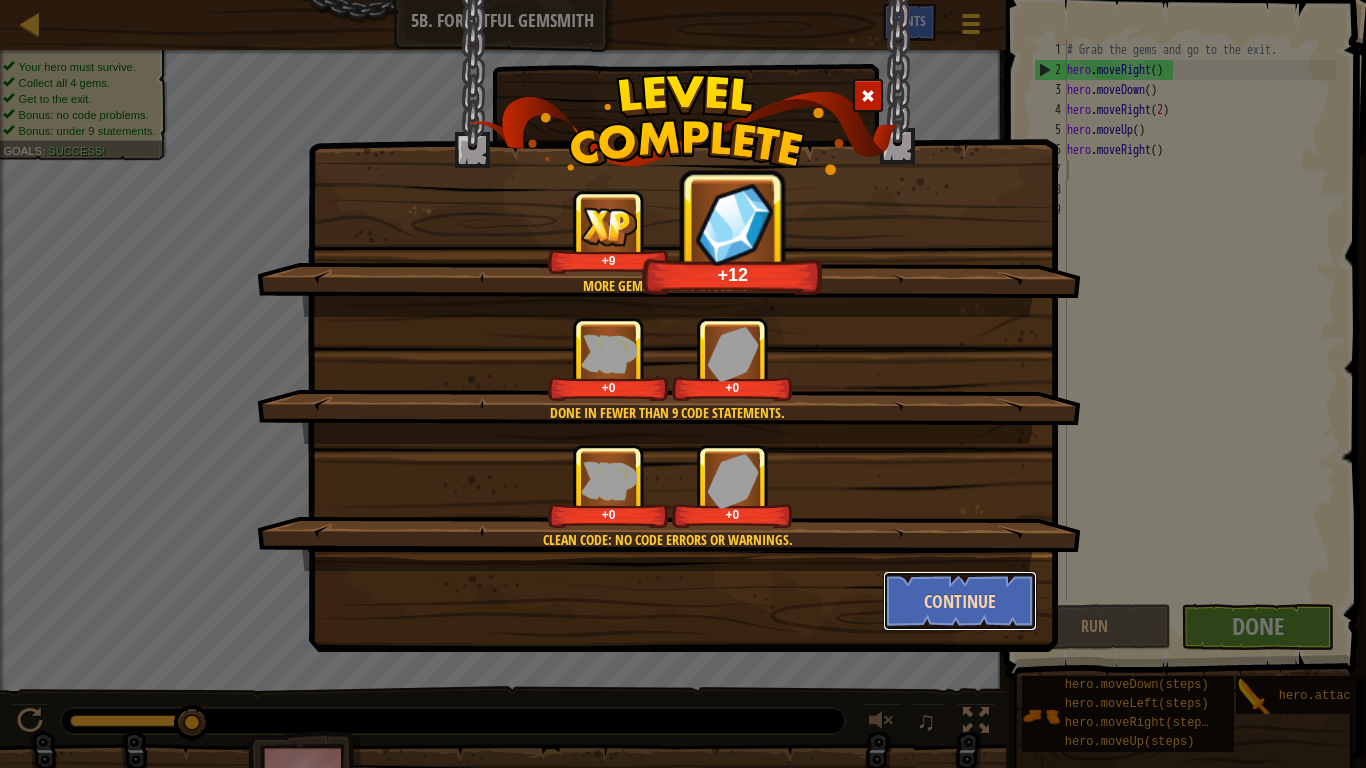 click on "Continue" at bounding box center (960, 601) 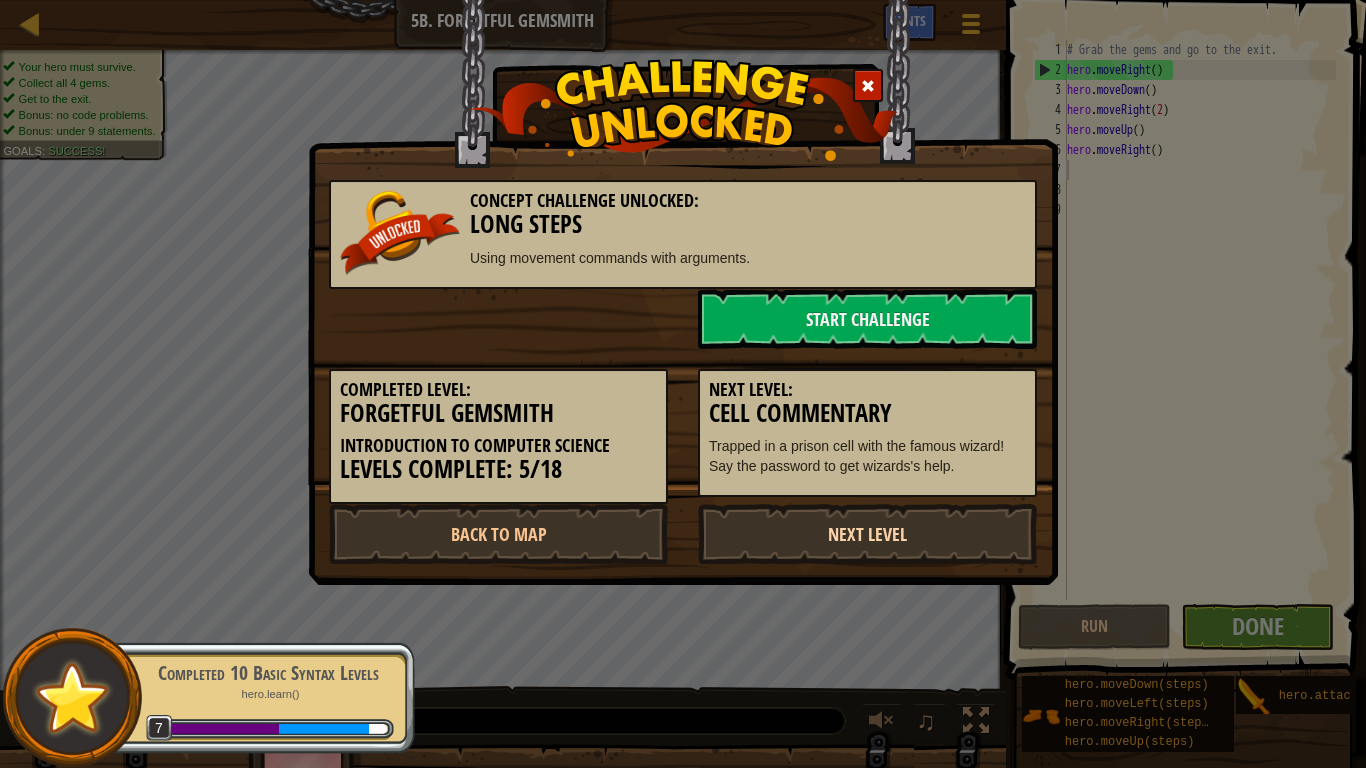 click on "Next Level" at bounding box center (867, 534) 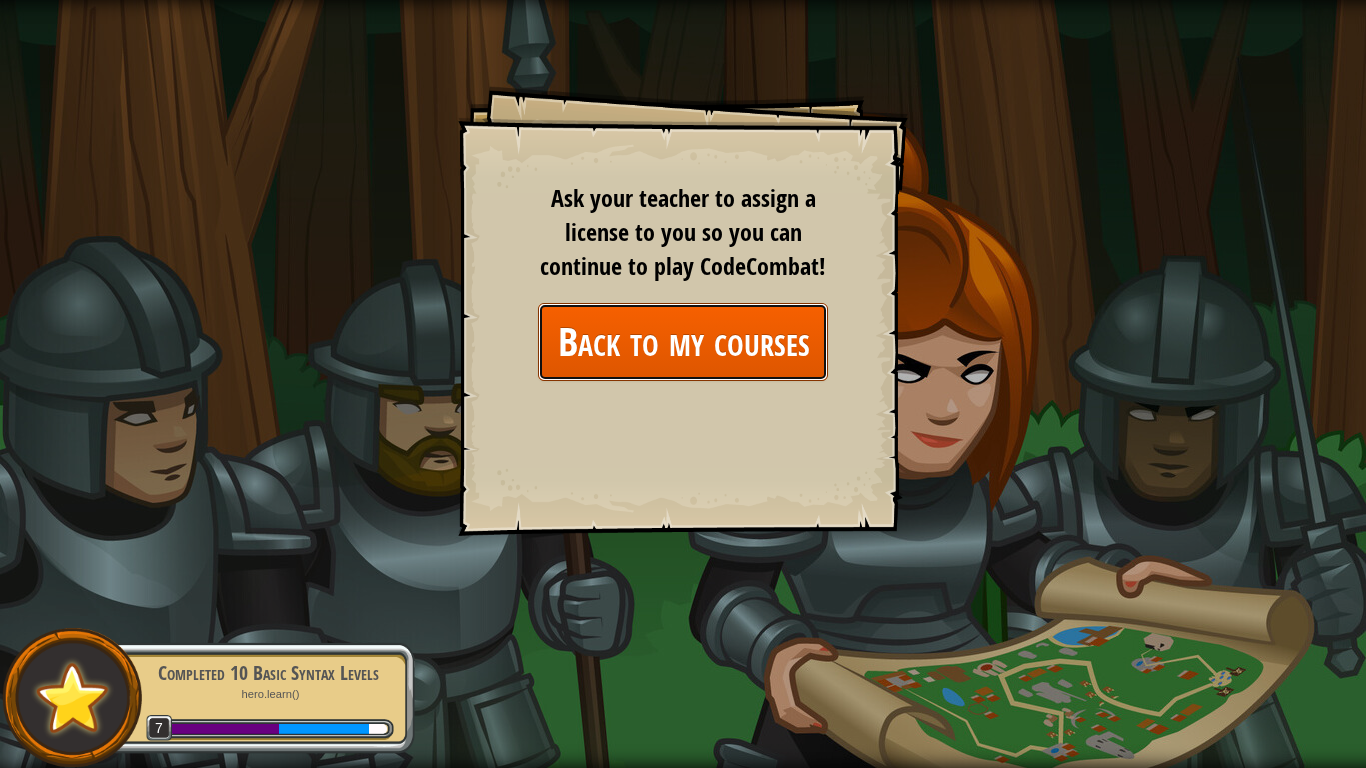 click on "Back to my courses" at bounding box center [683, 341] 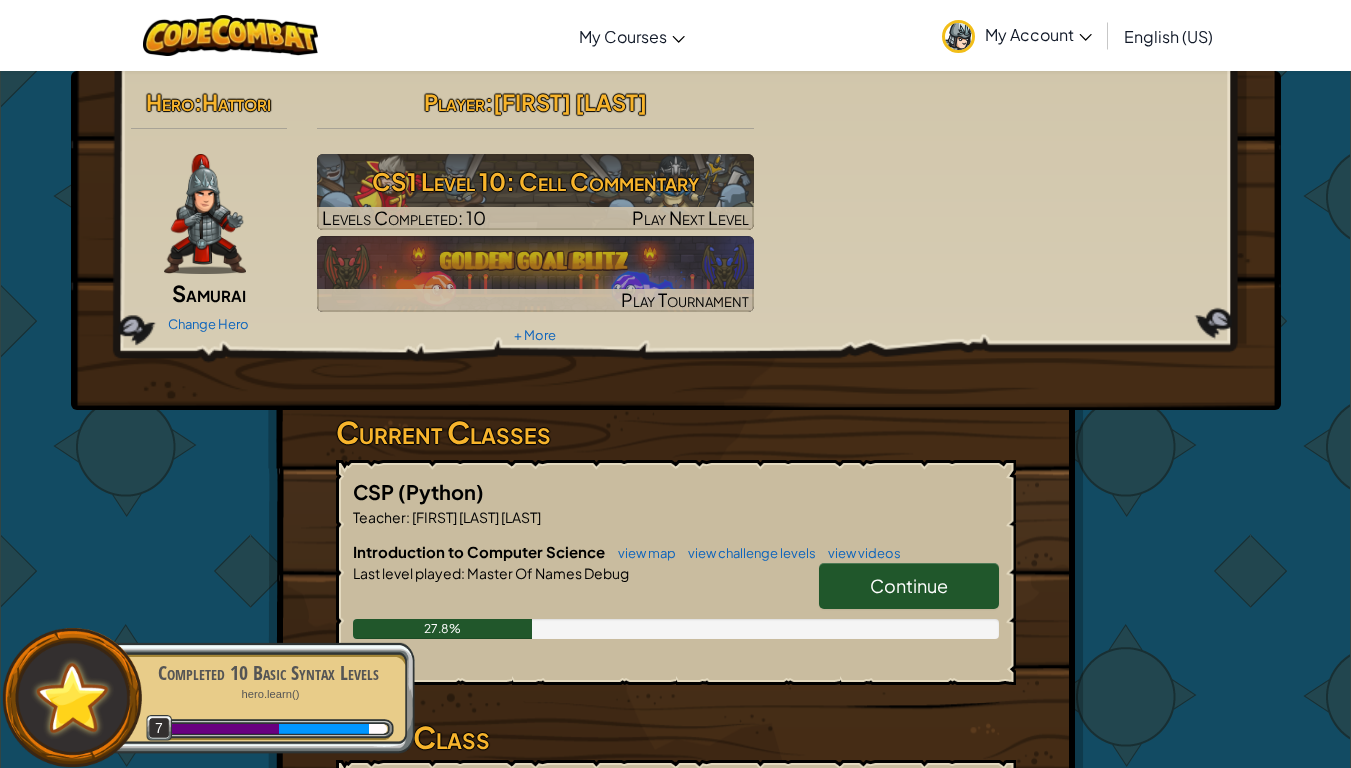 click on "Continue" at bounding box center (909, 585) 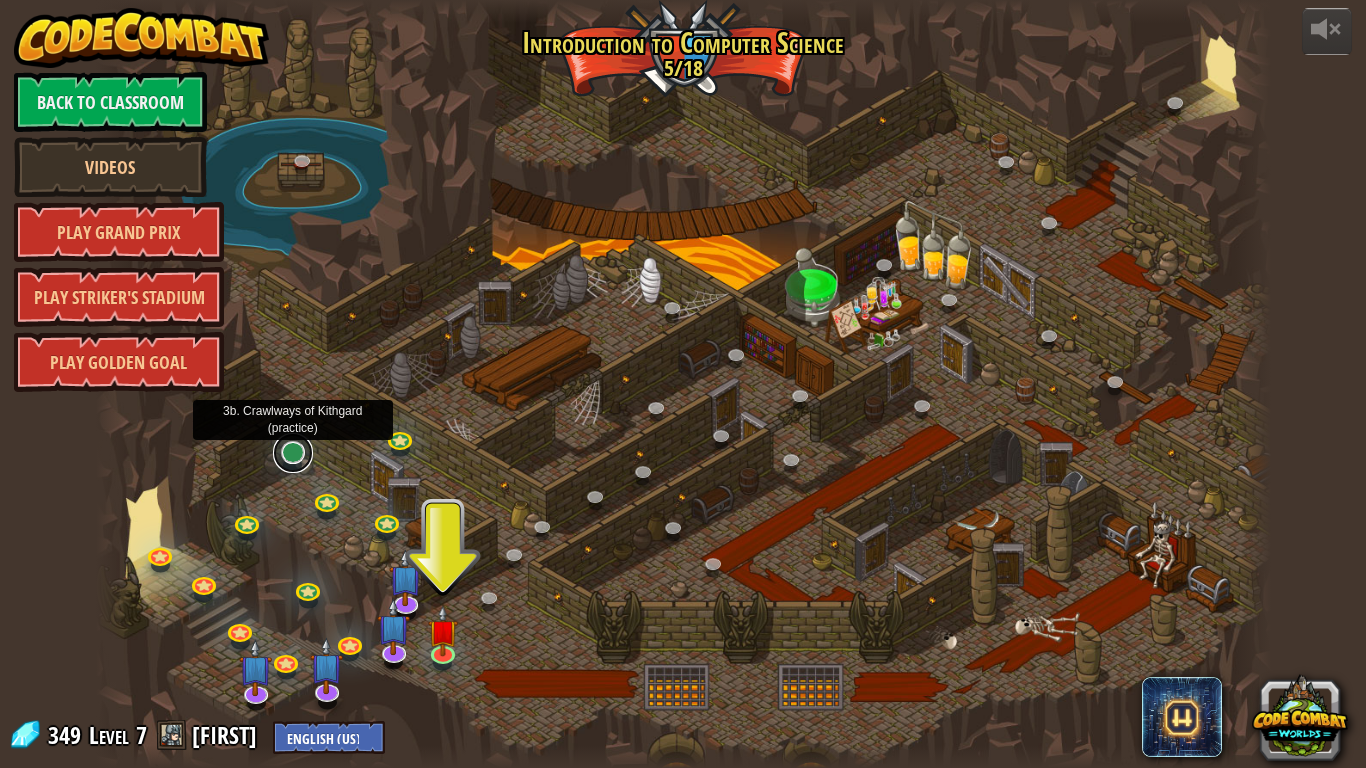 click at bounding box center [293, 453] 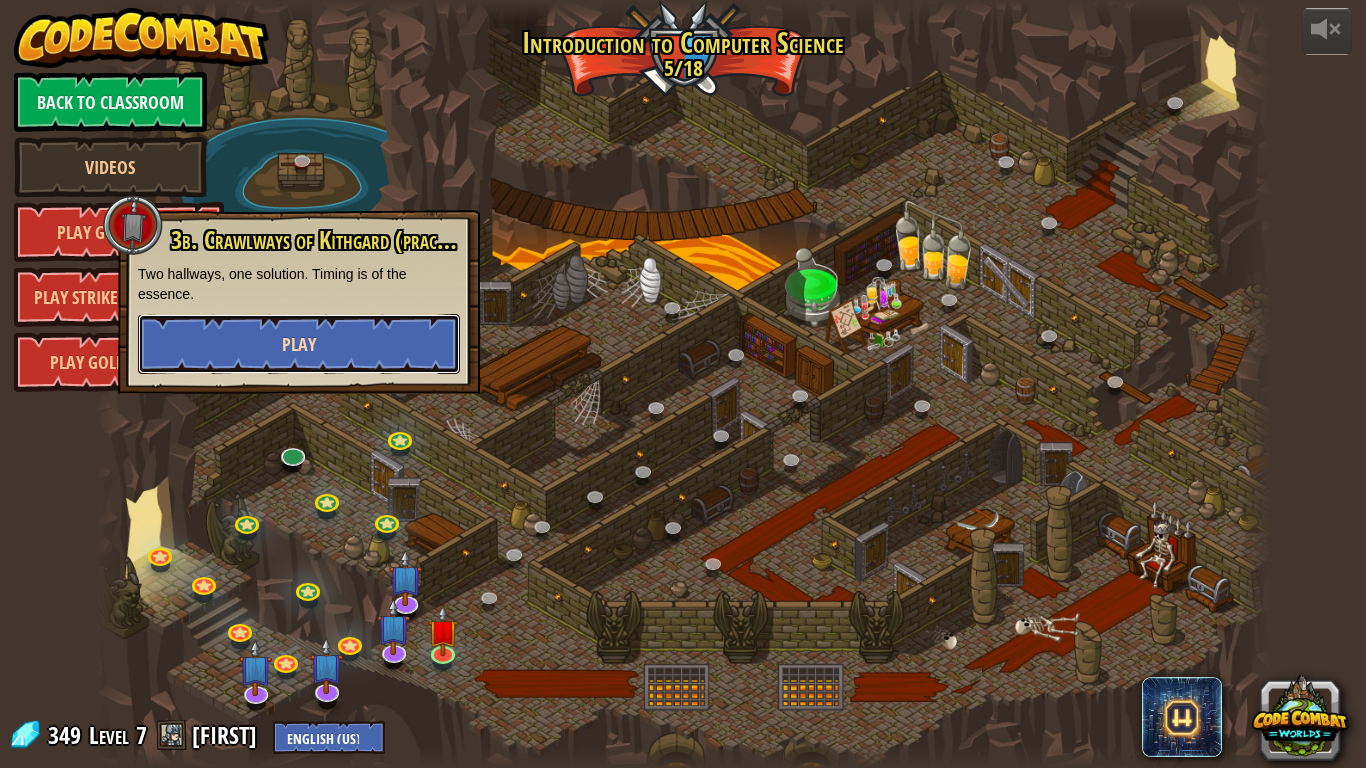 click on "Play" at bounding box center [299, 344] 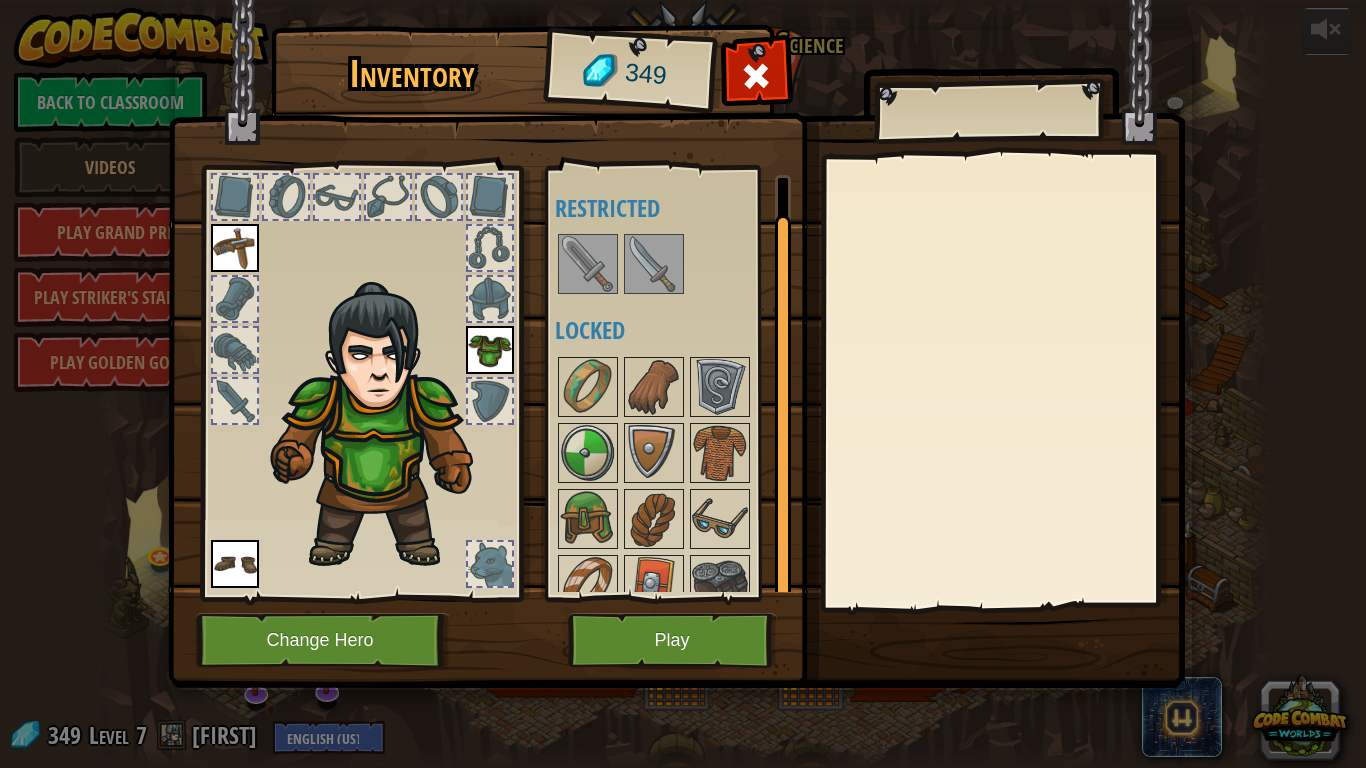 scroll, scrollTop: 26, scrollLeft: 0, axis: vertical 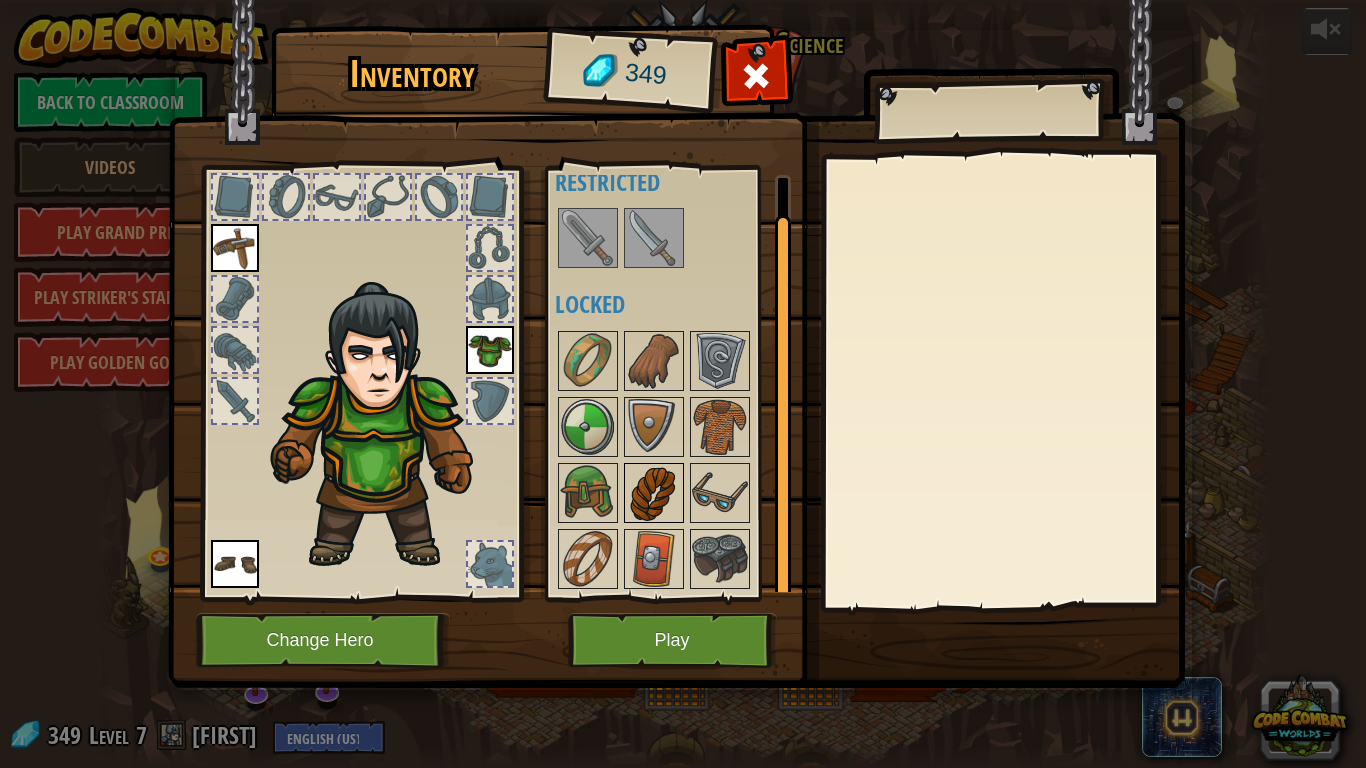 click at bounding box center [654, 493] 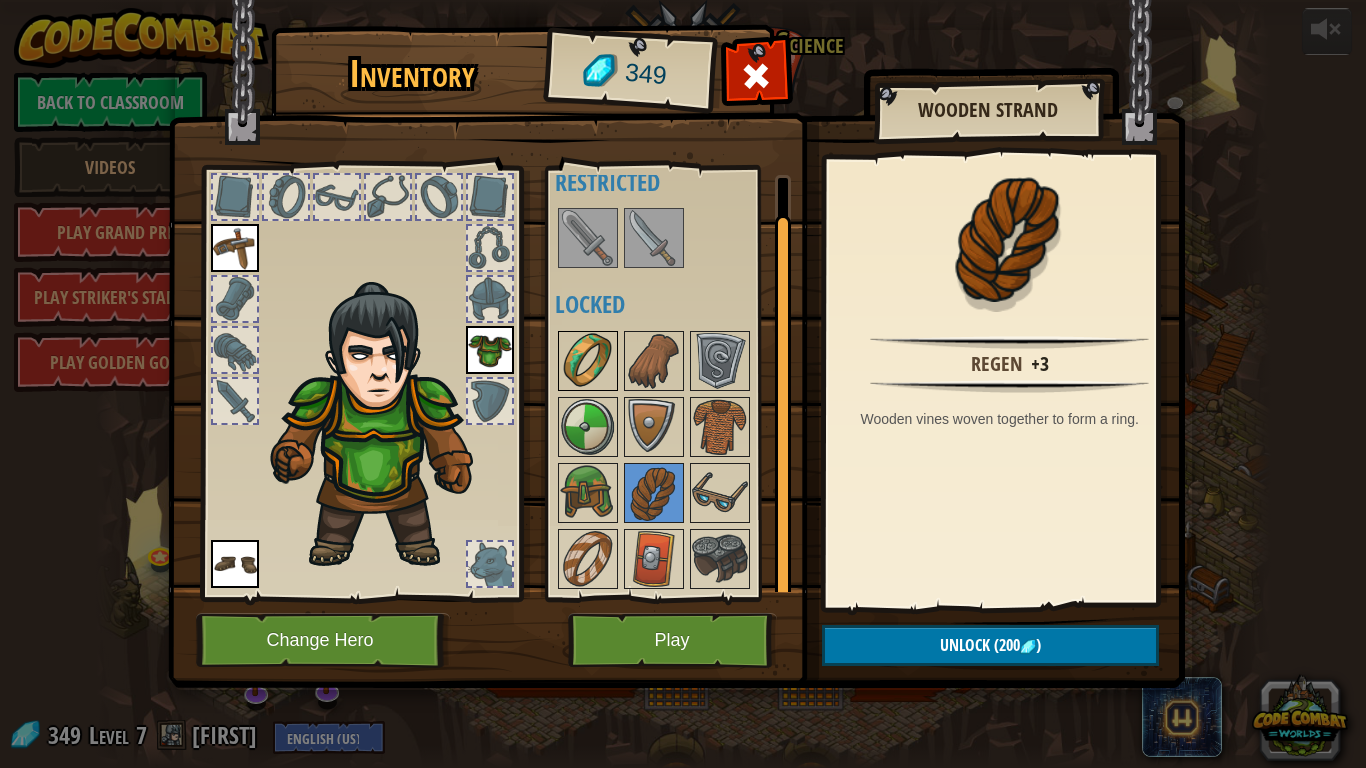 click at bounding box center [588, 361] 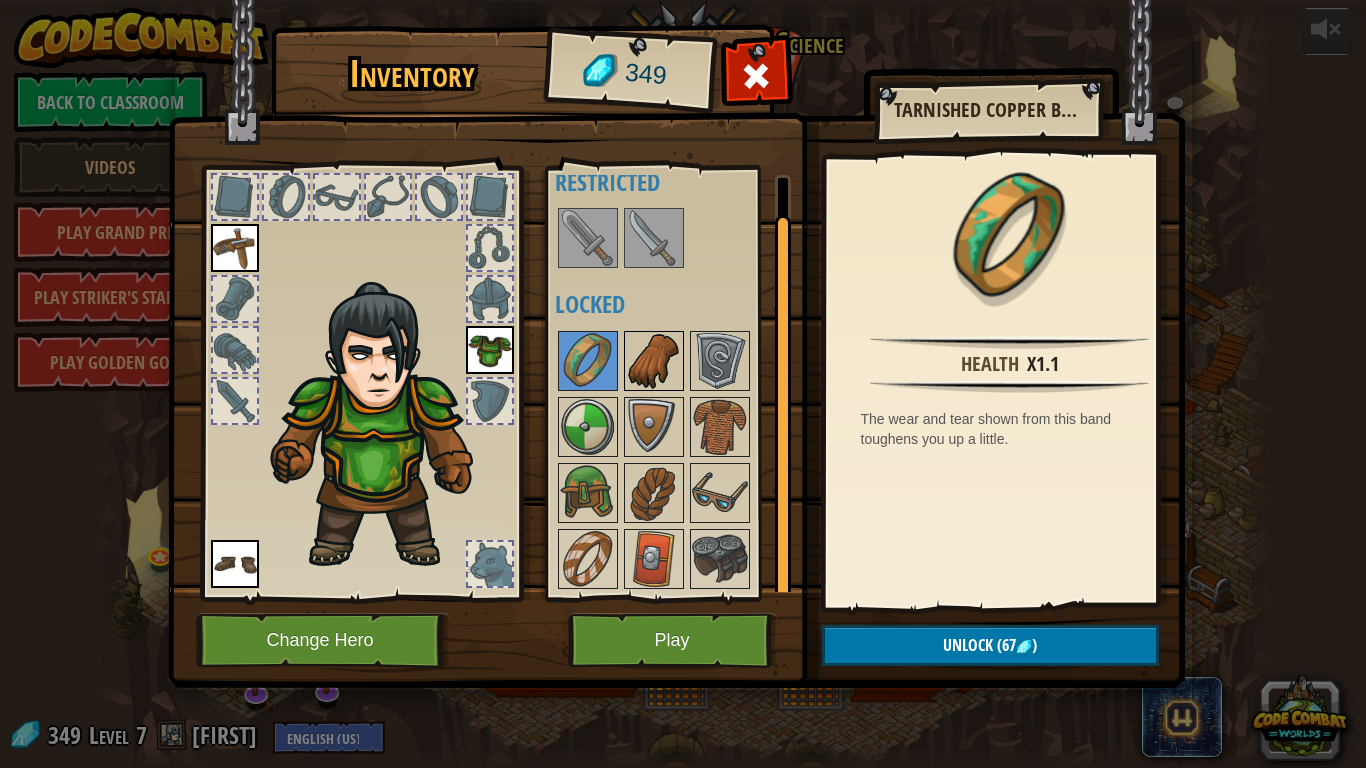 click at bounding box center (654, 361) 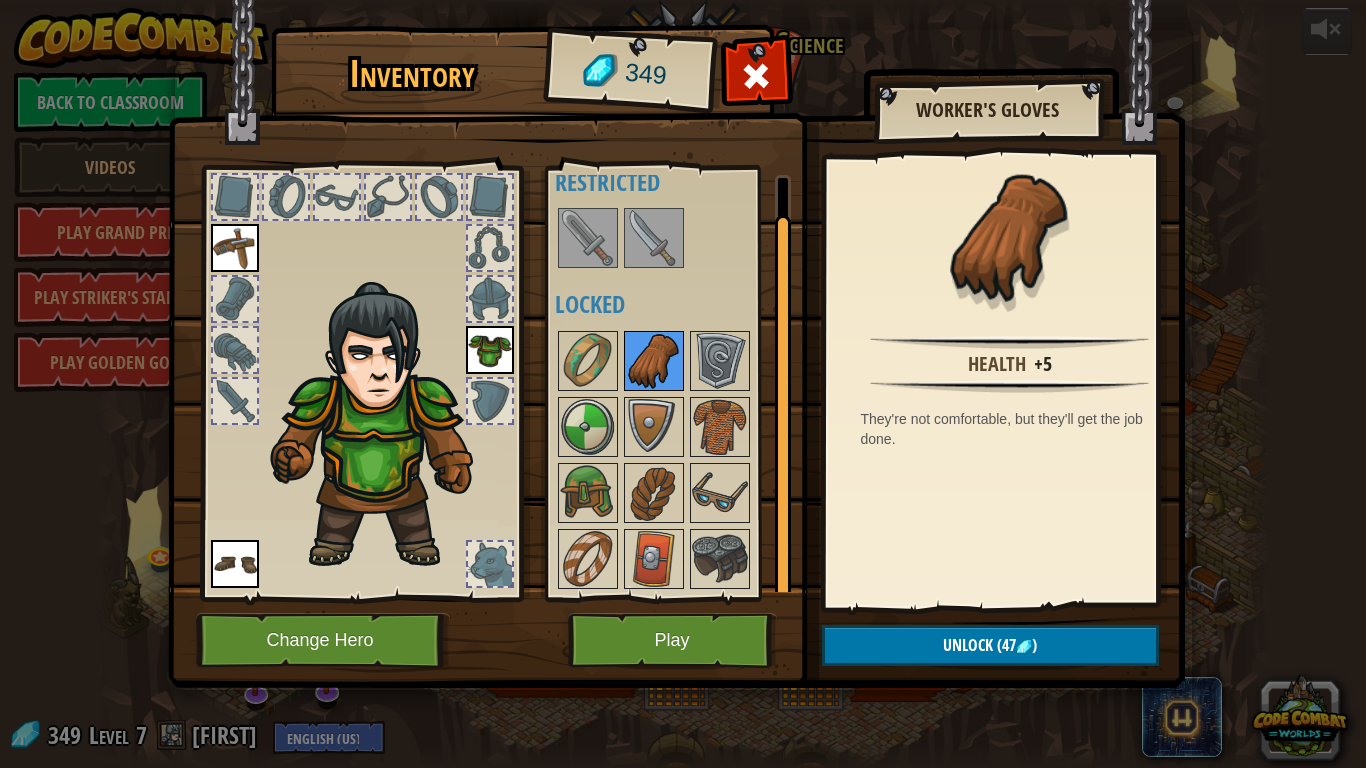 click at bounding box center (654, 361) 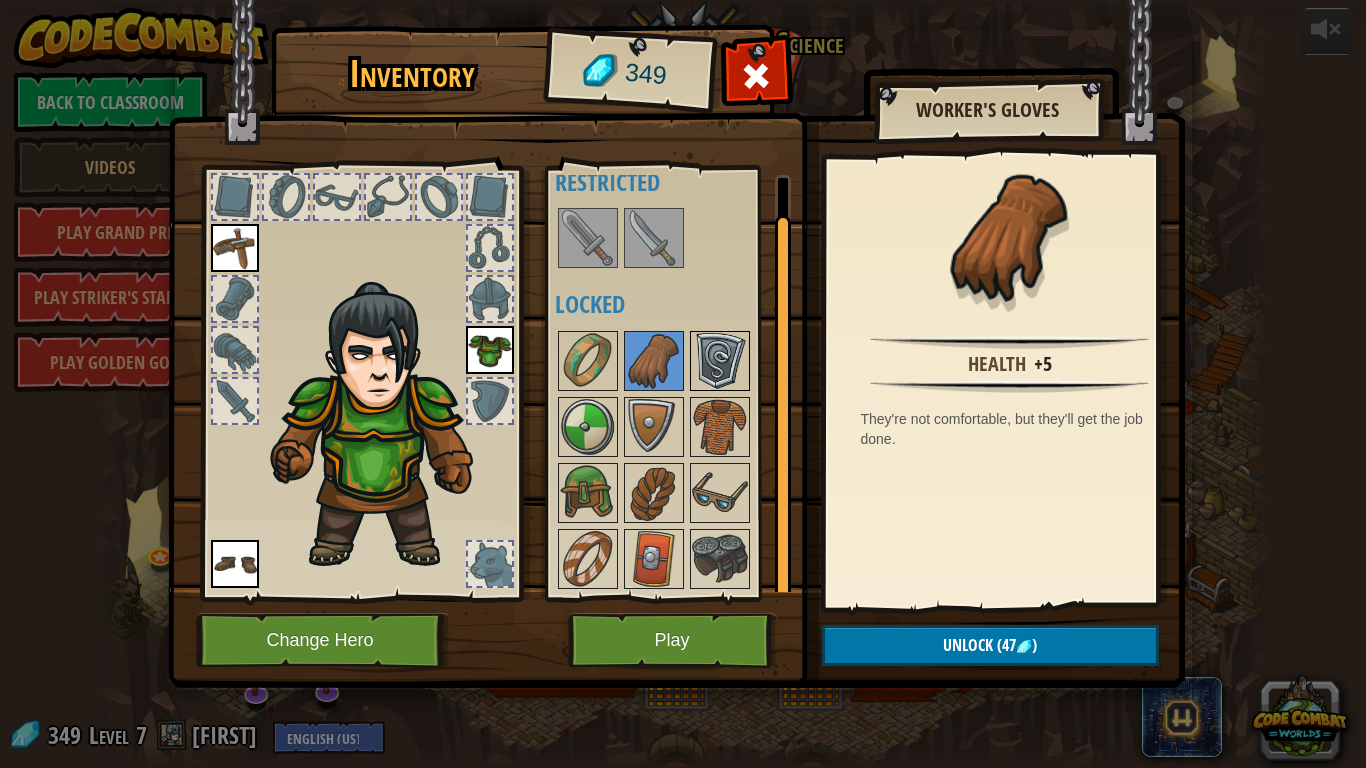 click at bounding box center (720, 361) 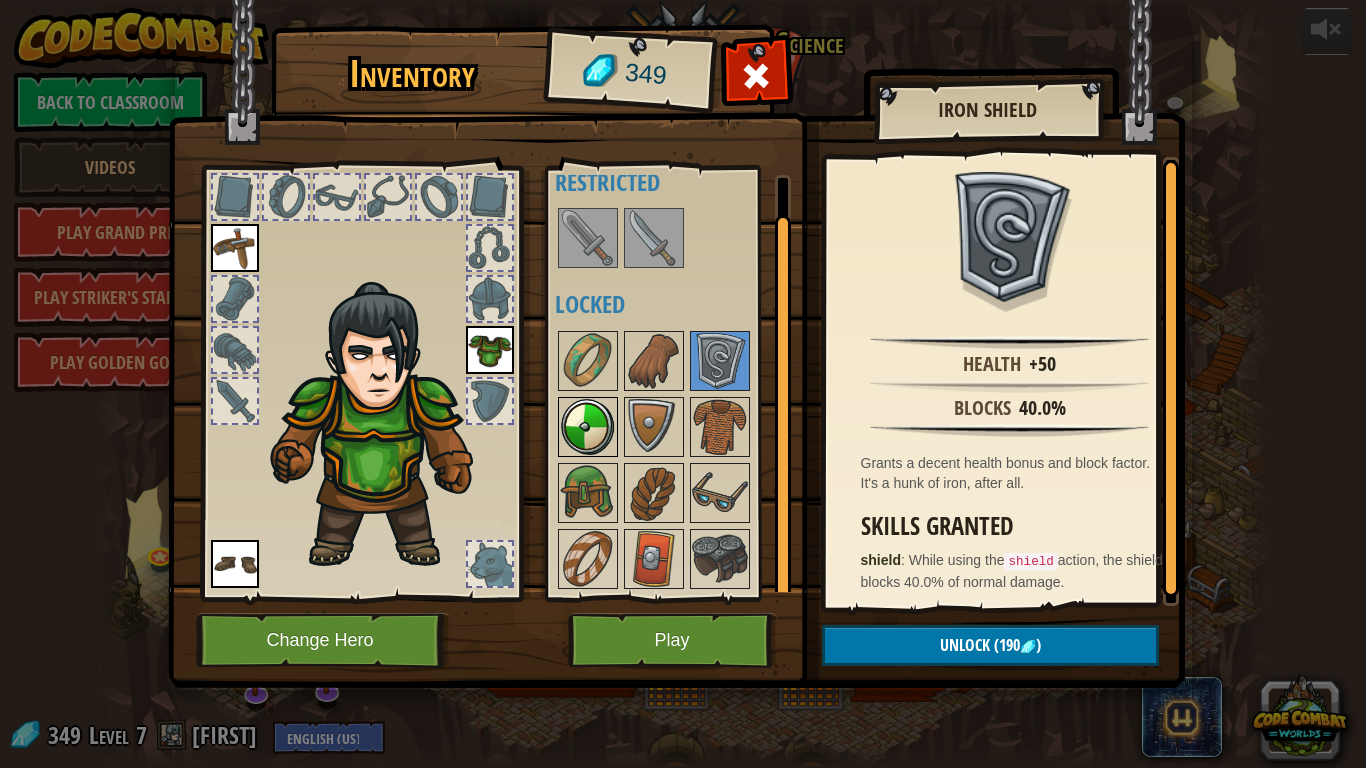 click at bounding box center (588, 427) 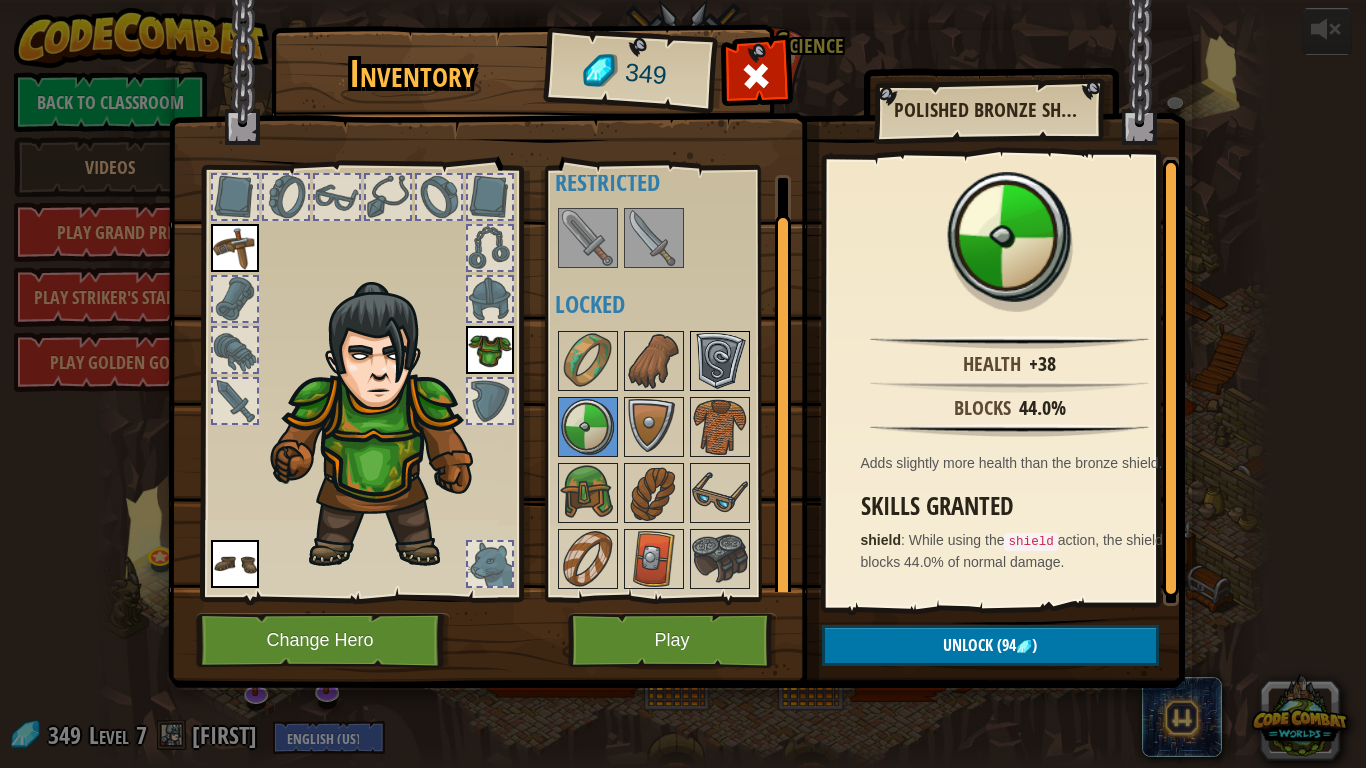 click at bounding box center [720, 361] 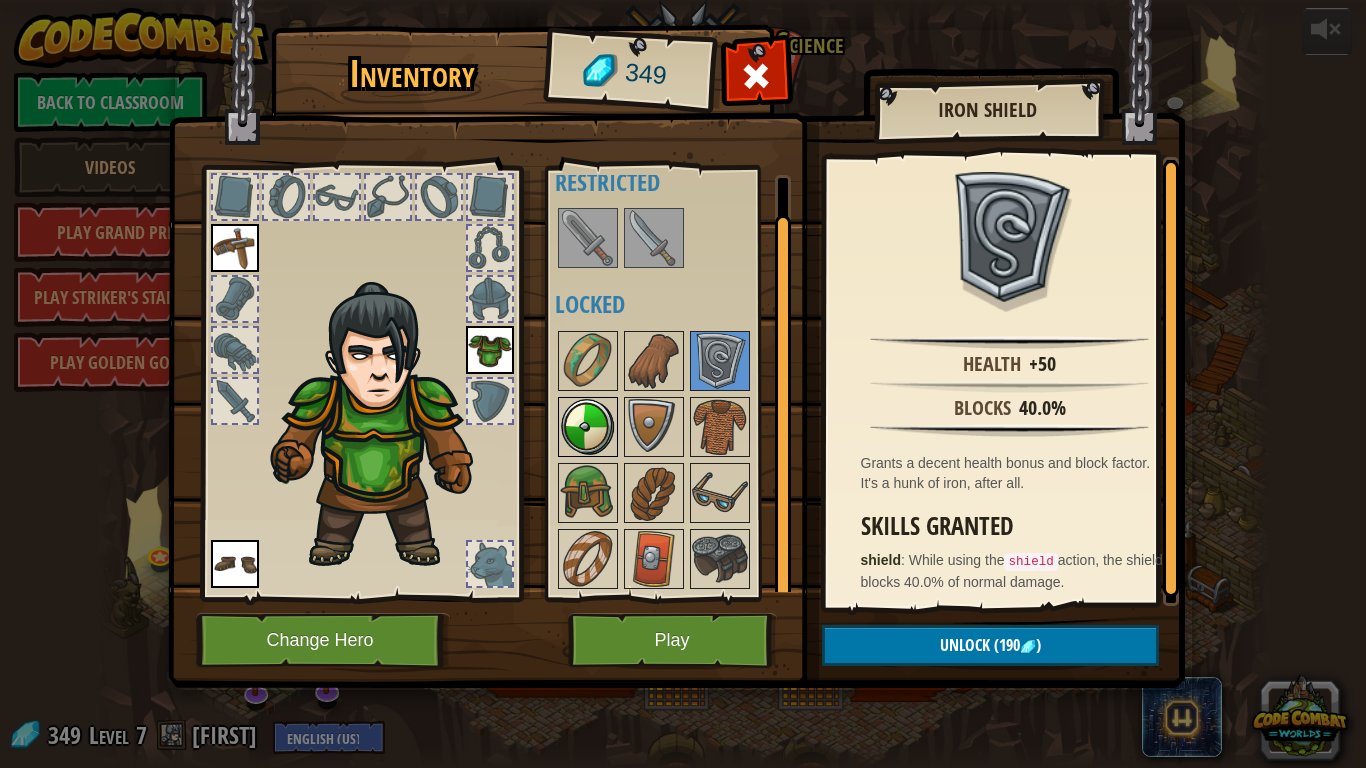 click at bounding box center [588, 427] 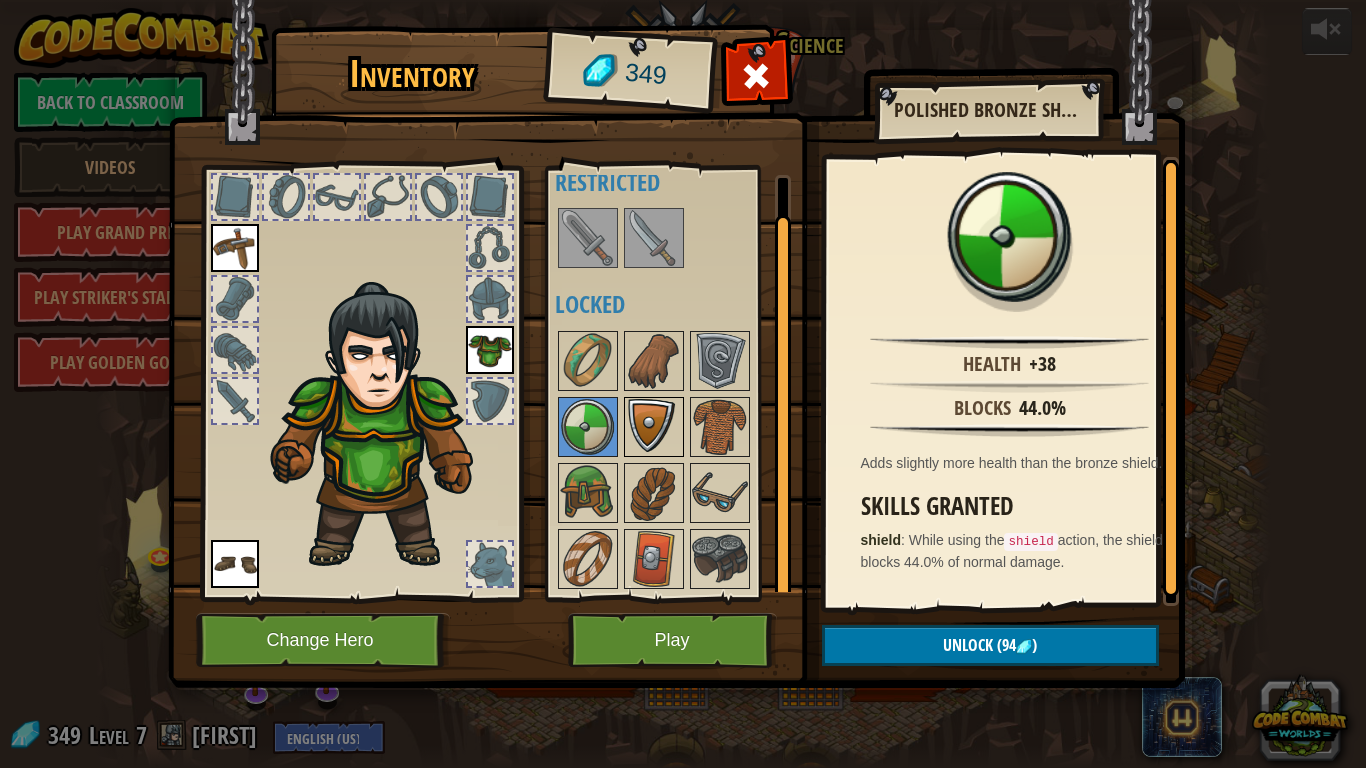 click at bounding box center [654, 427] 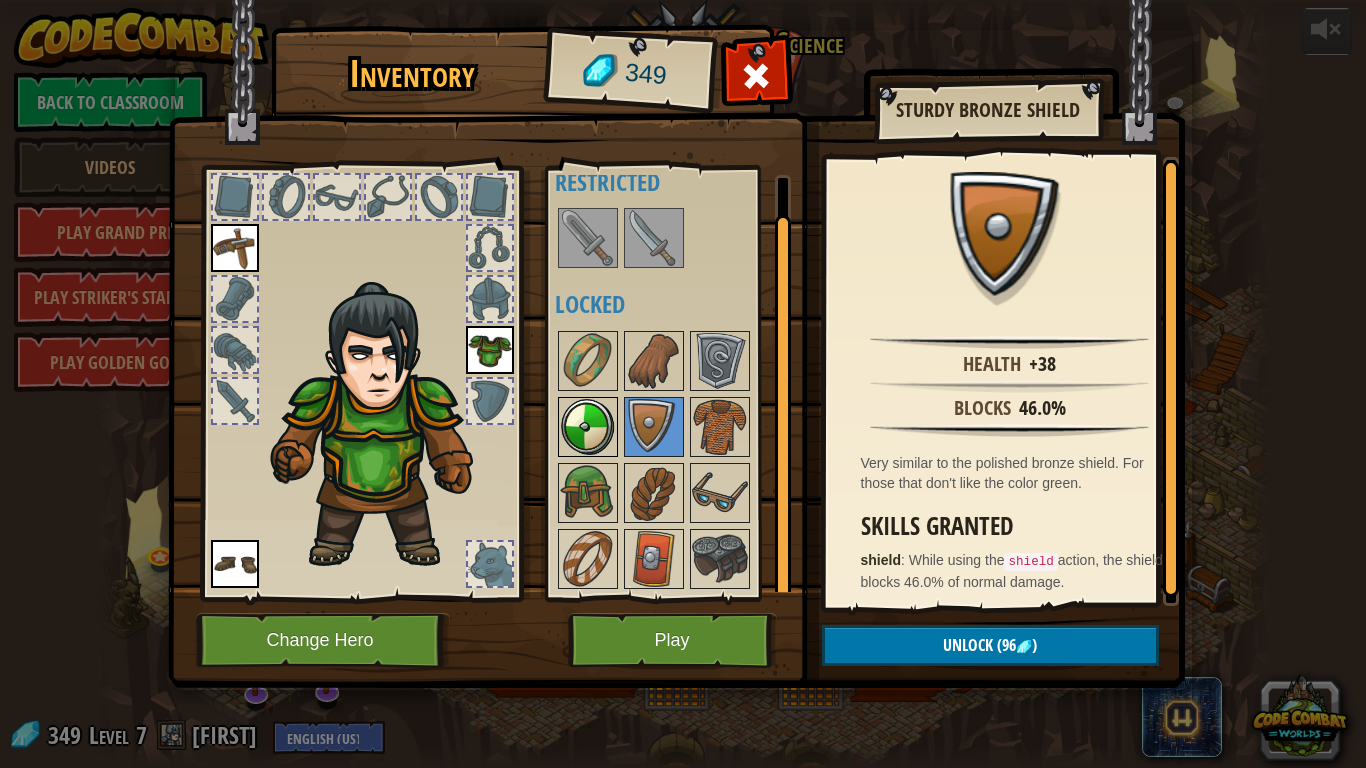 click at bounding box center [588, 427] 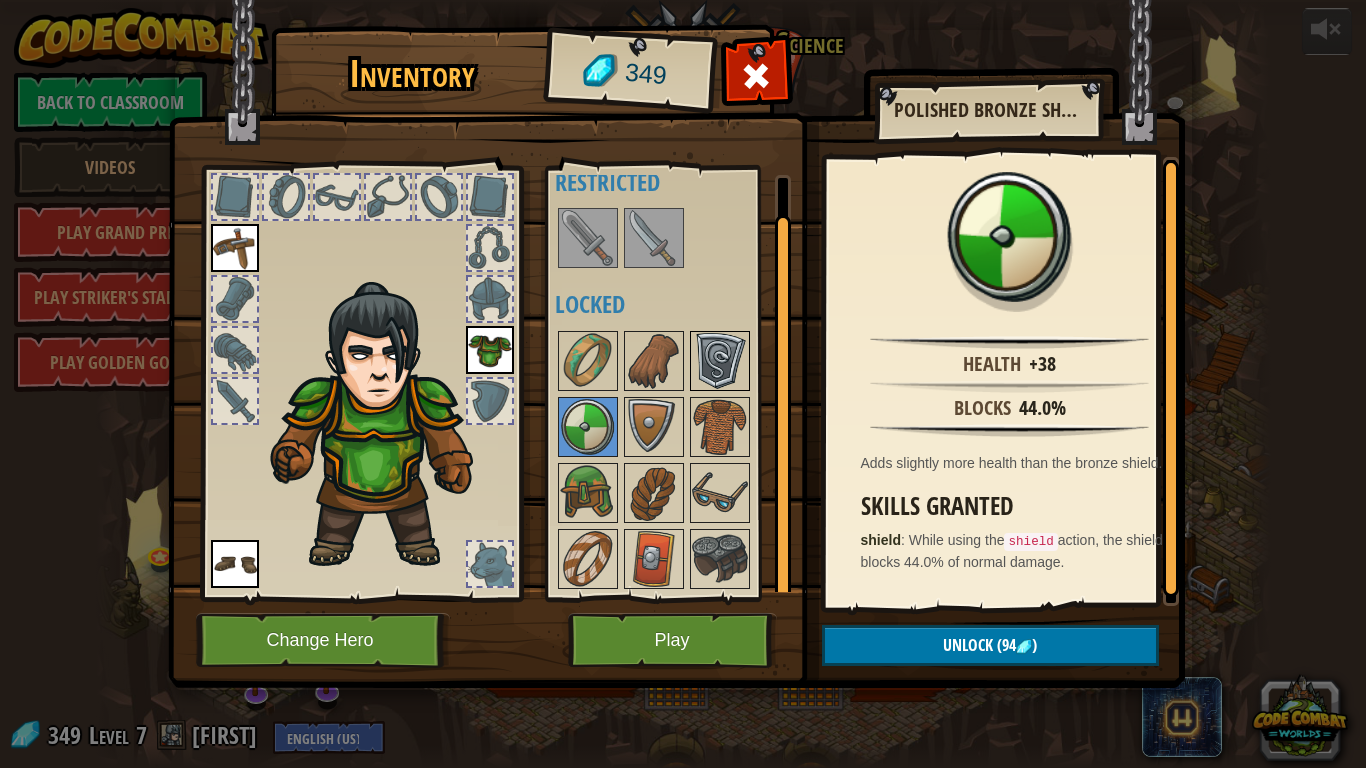 click at bounding box center (720, 361) 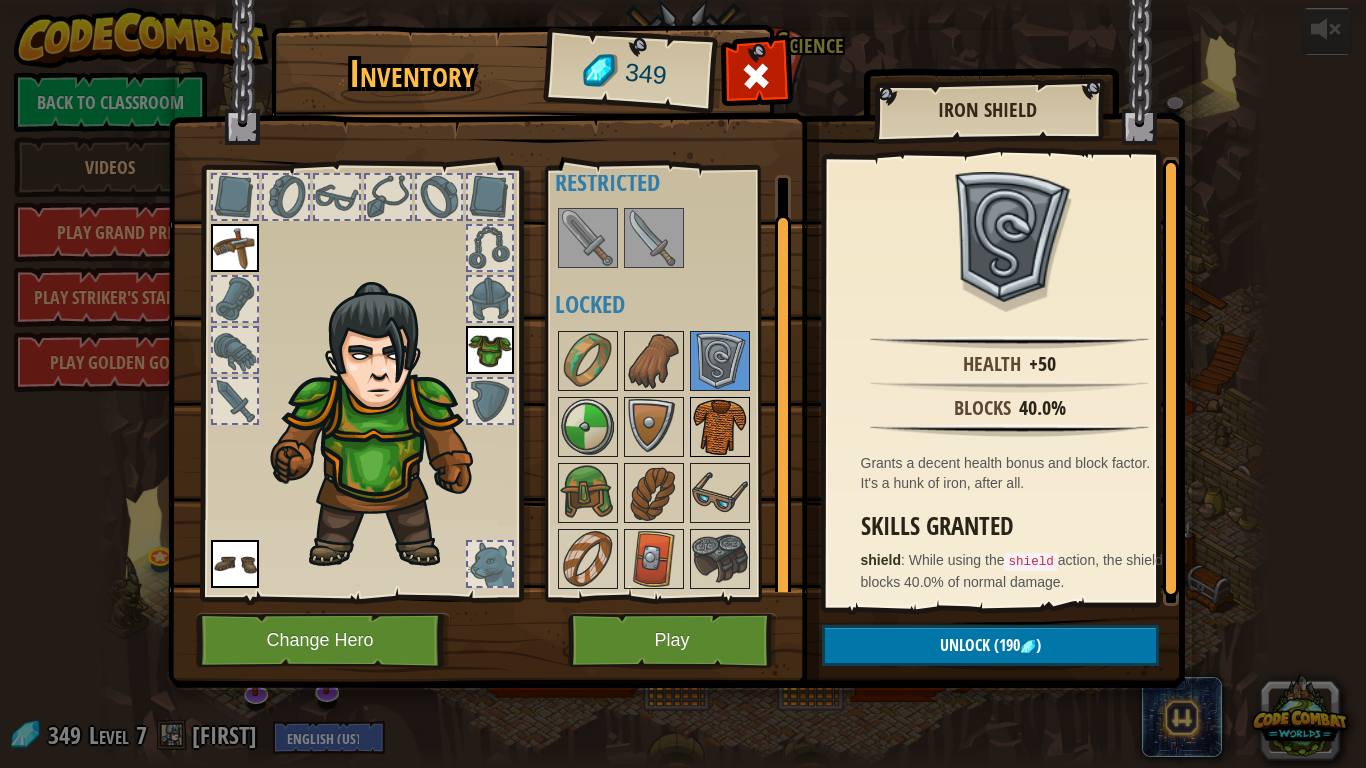 click at bounding box center [720, 427] 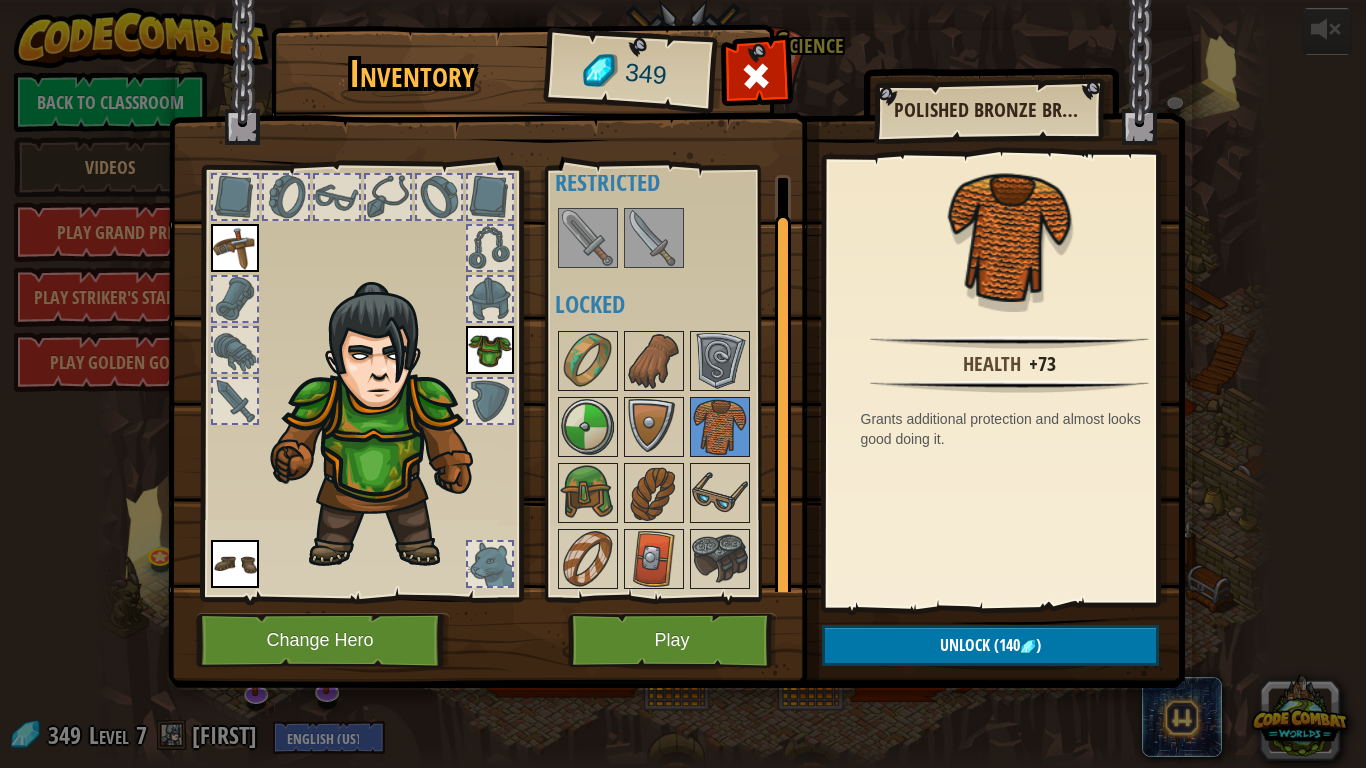 click at bounding box center [490, 350] 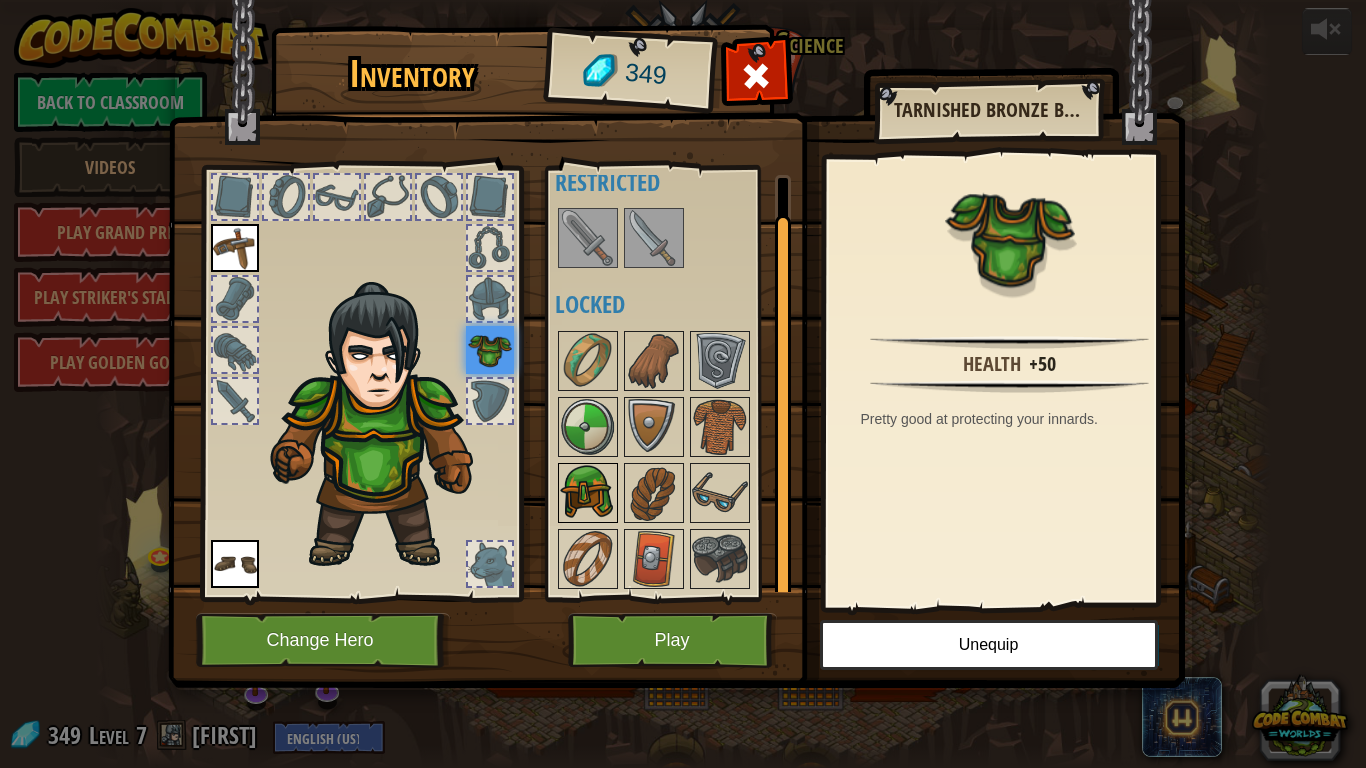 click at bounding box center (588, 493) 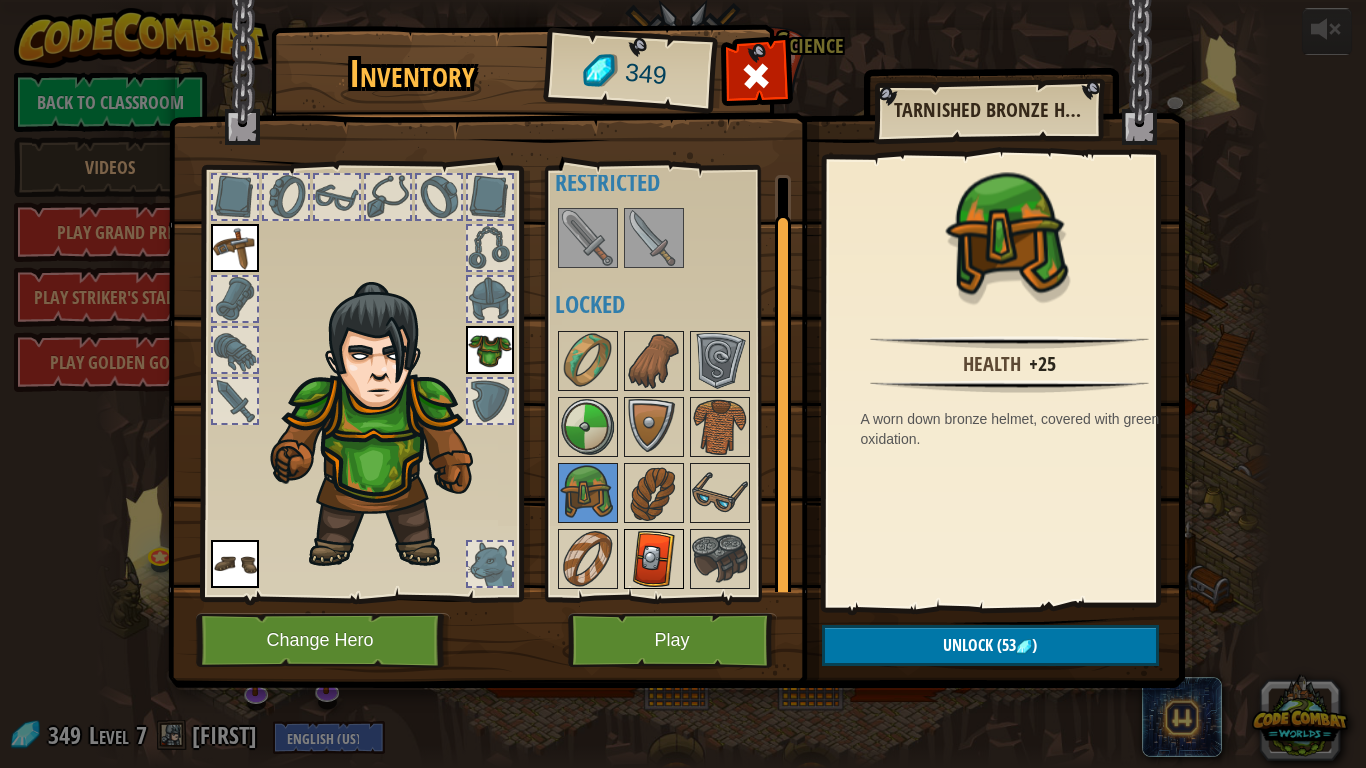 click at bounding box center [654, 559] 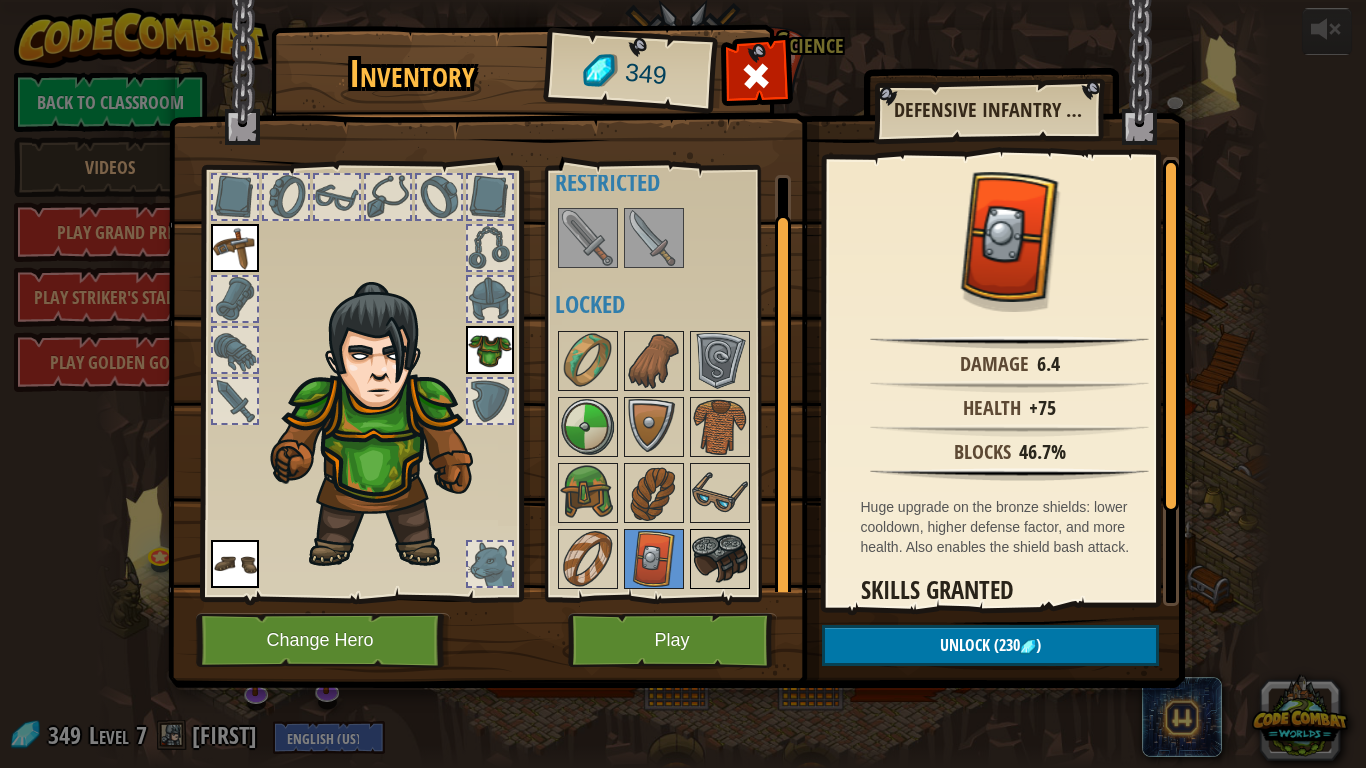 click at bounding box center (720, 559) 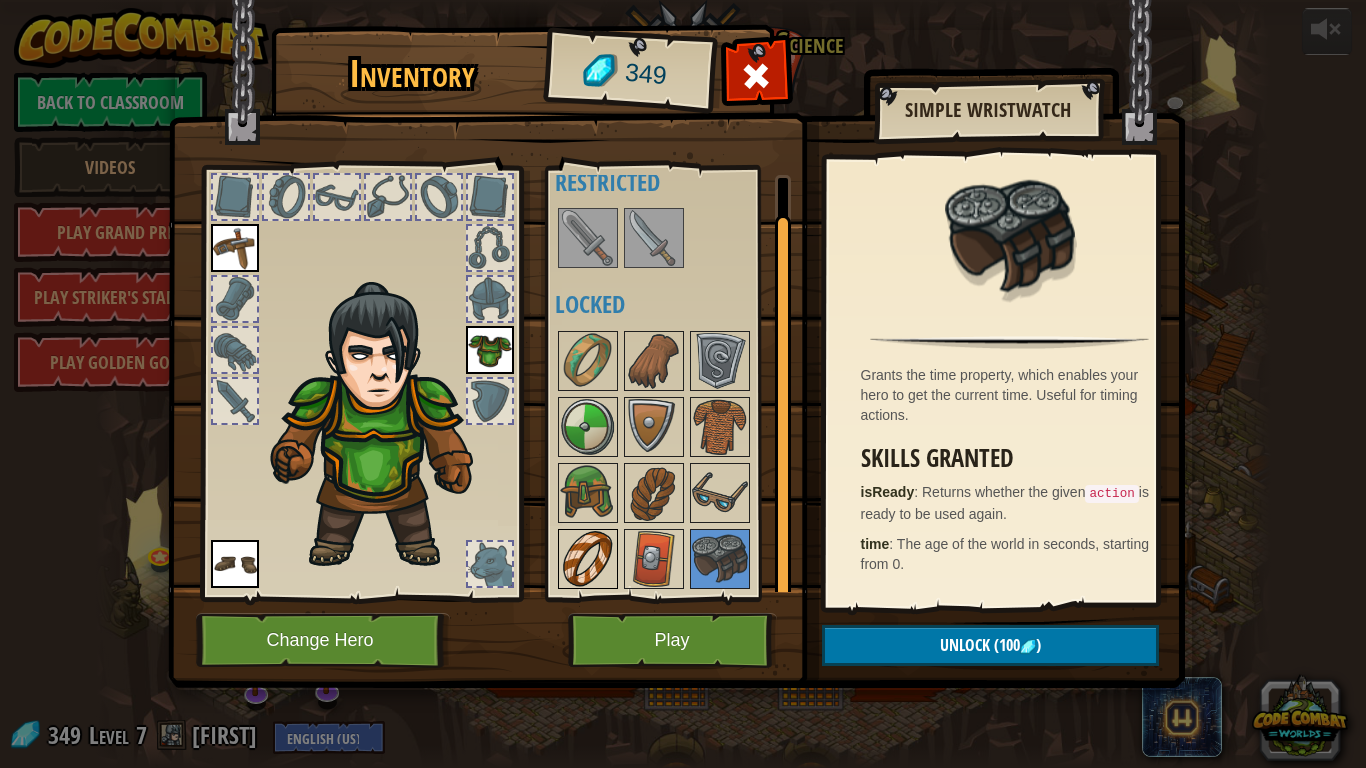click at bounding box center [588, 559] 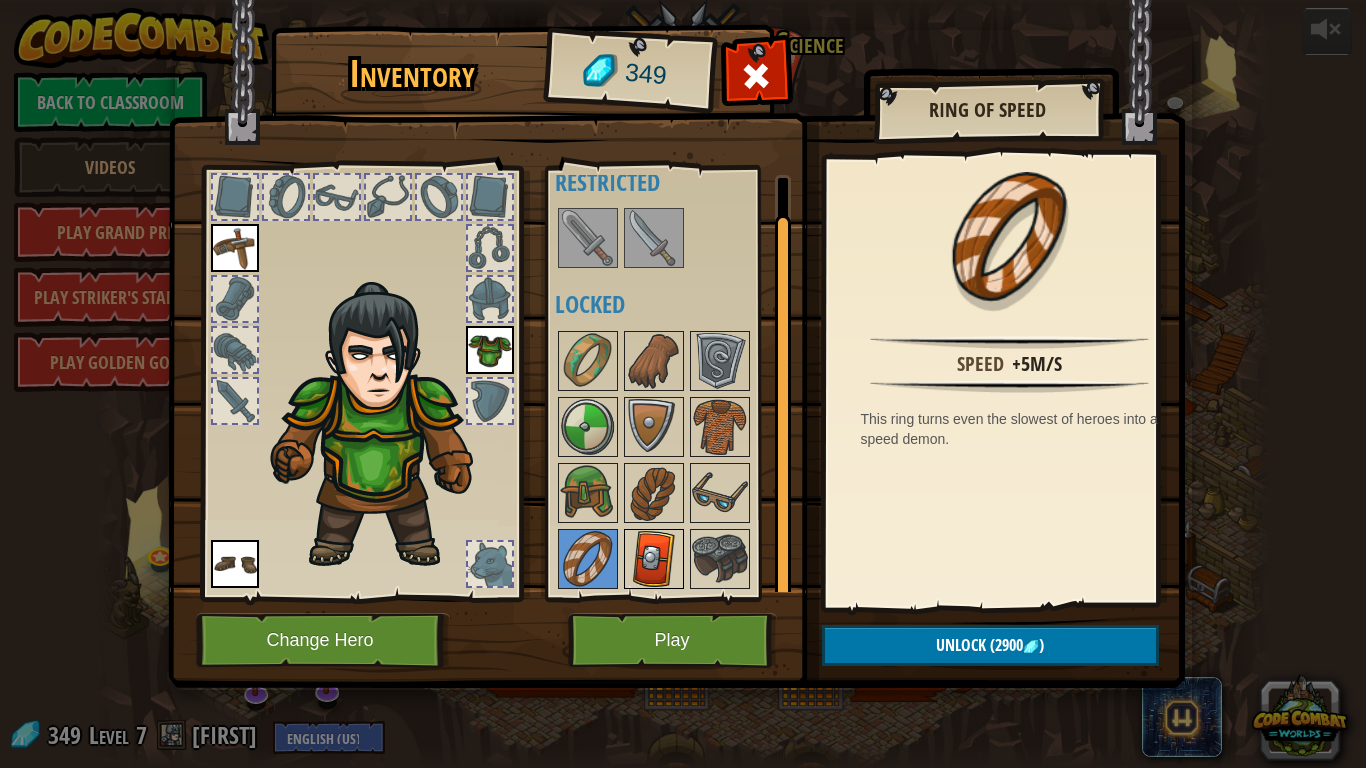 click at bounding box center [654, 559] 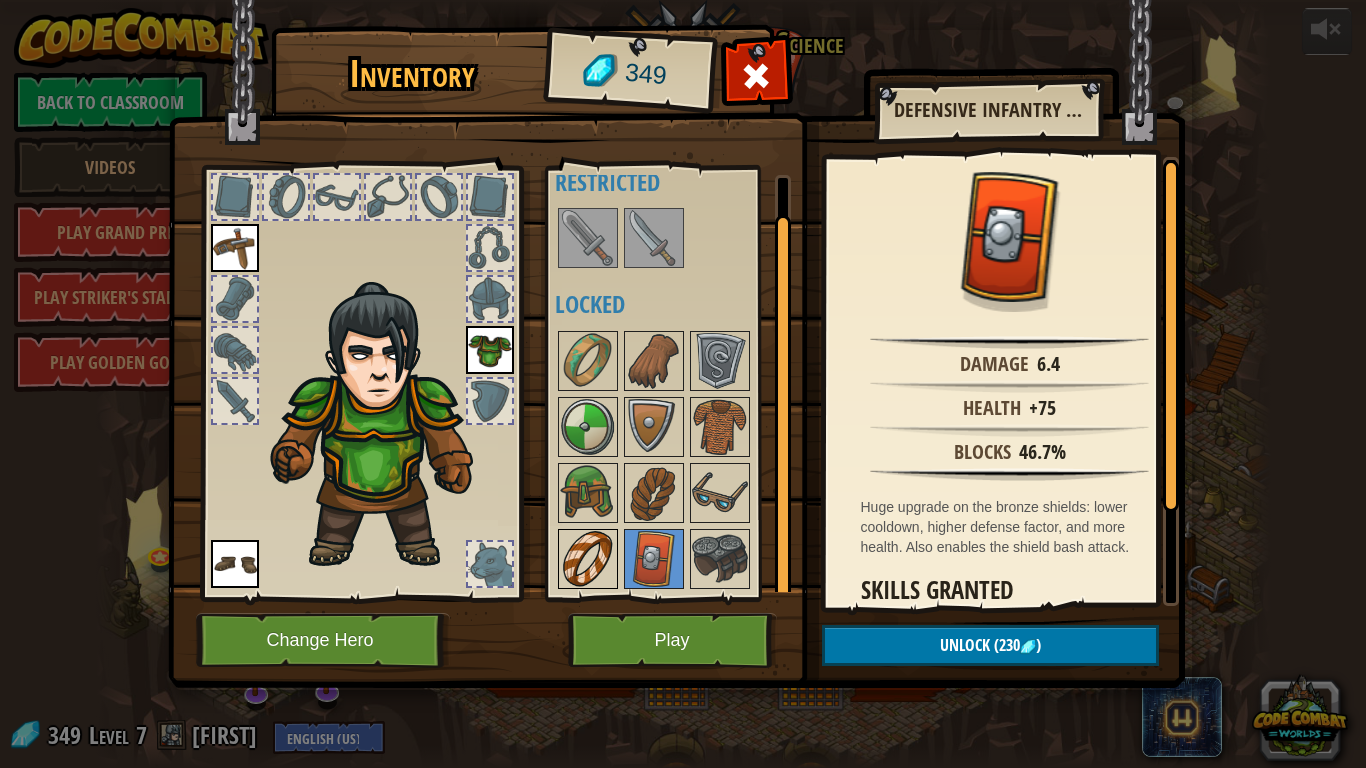 click at bounding box center [588, 559] 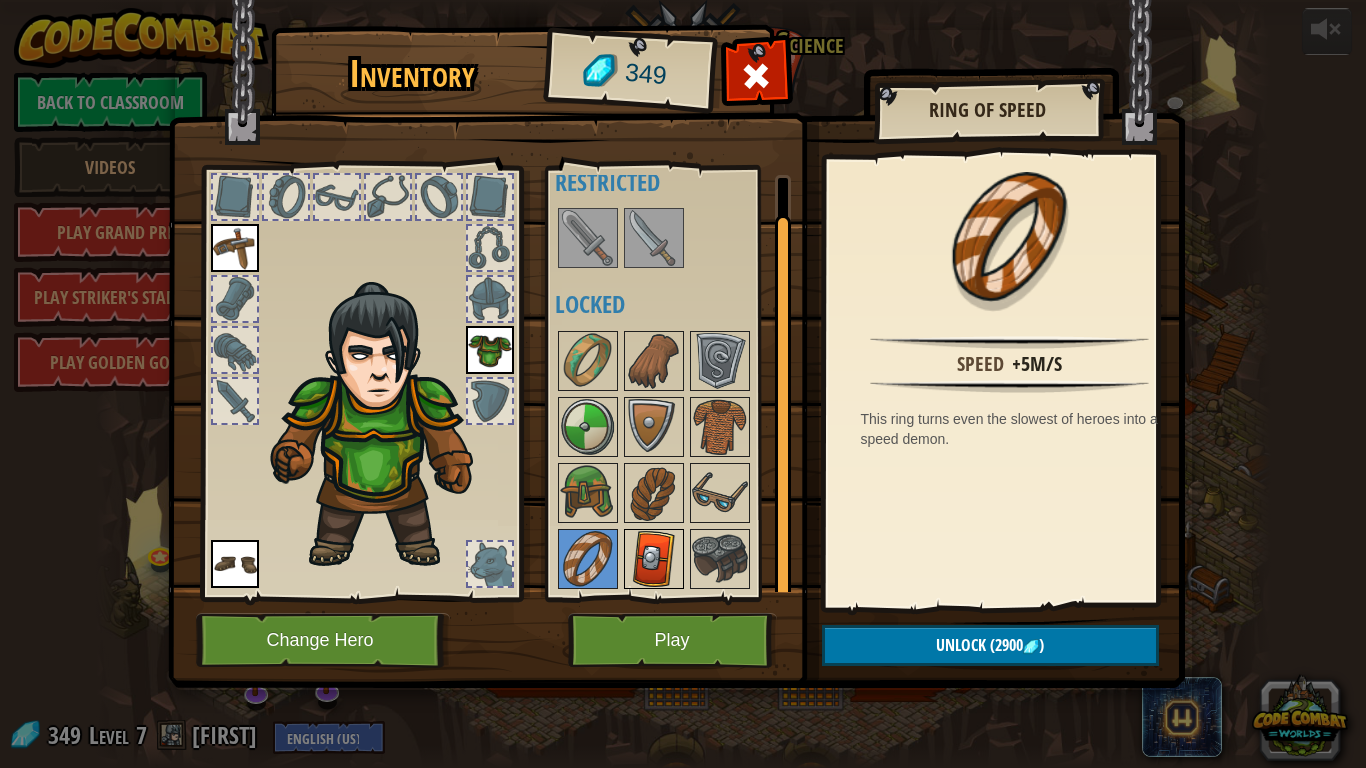 click at bounding box center [654, 559] 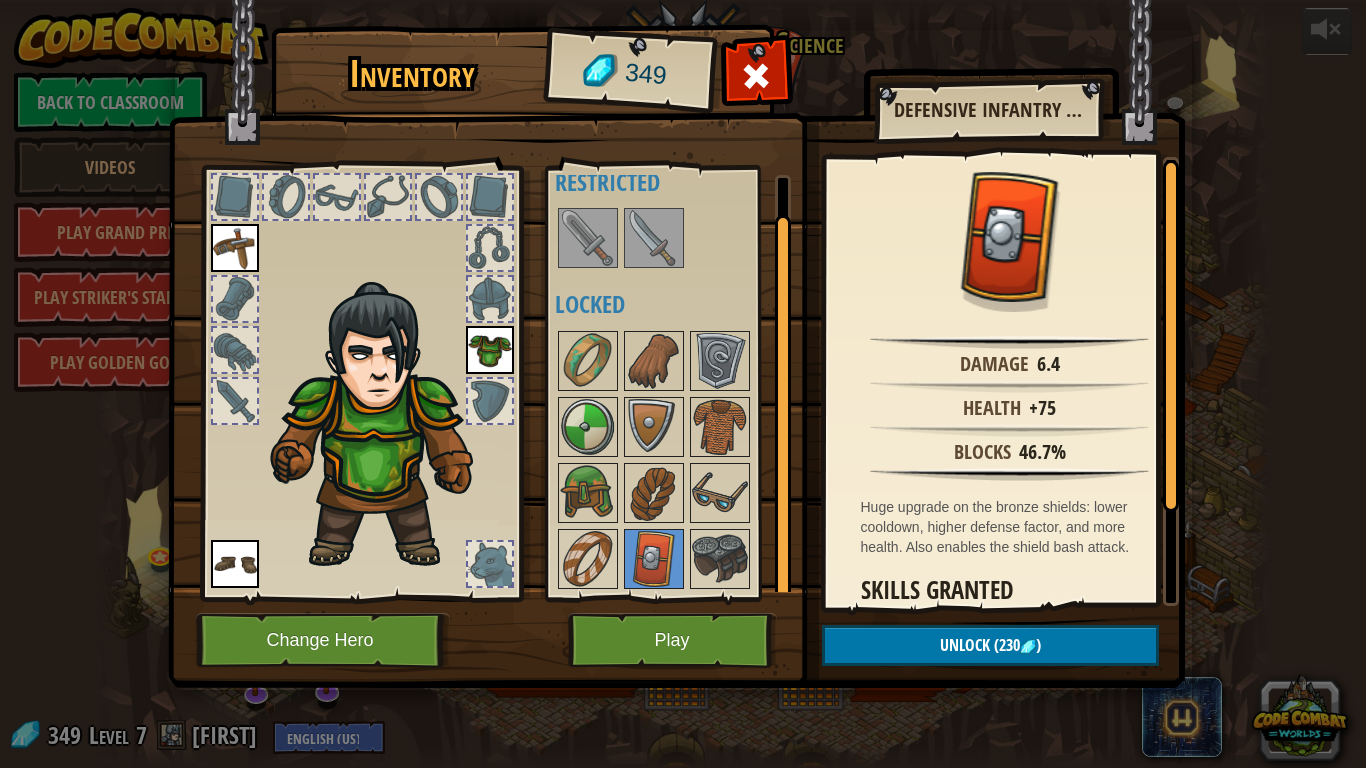 click at bounding box center [588, 238] 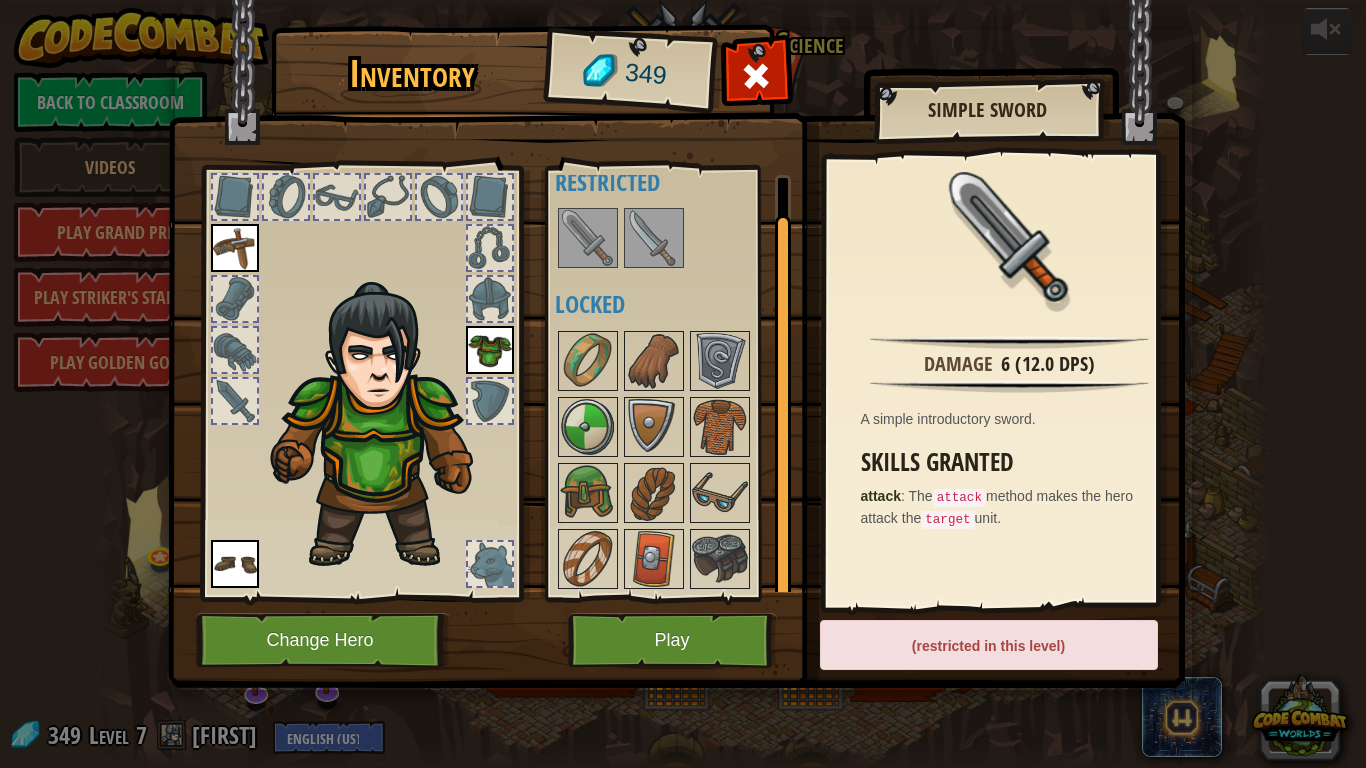 click at bounding box center (654, 238) 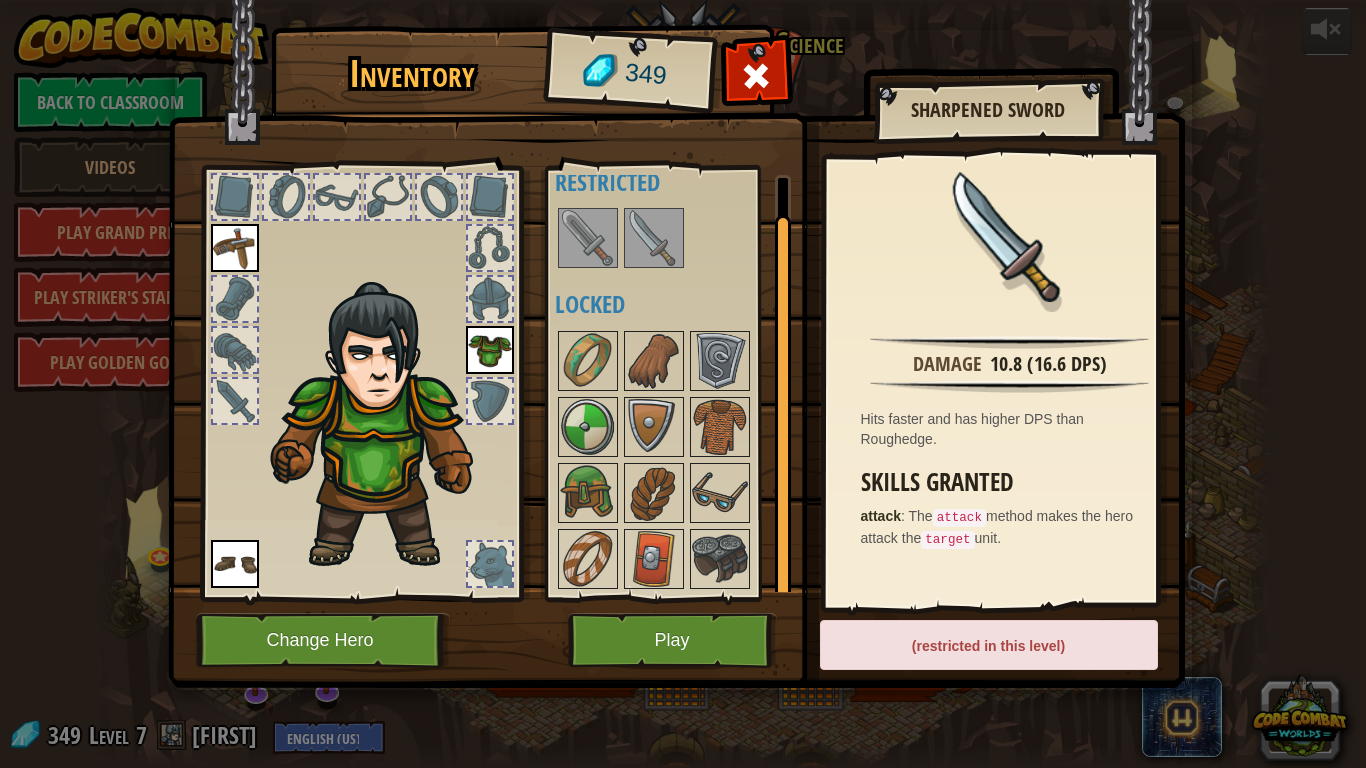 click at bounding box center (588, 238) 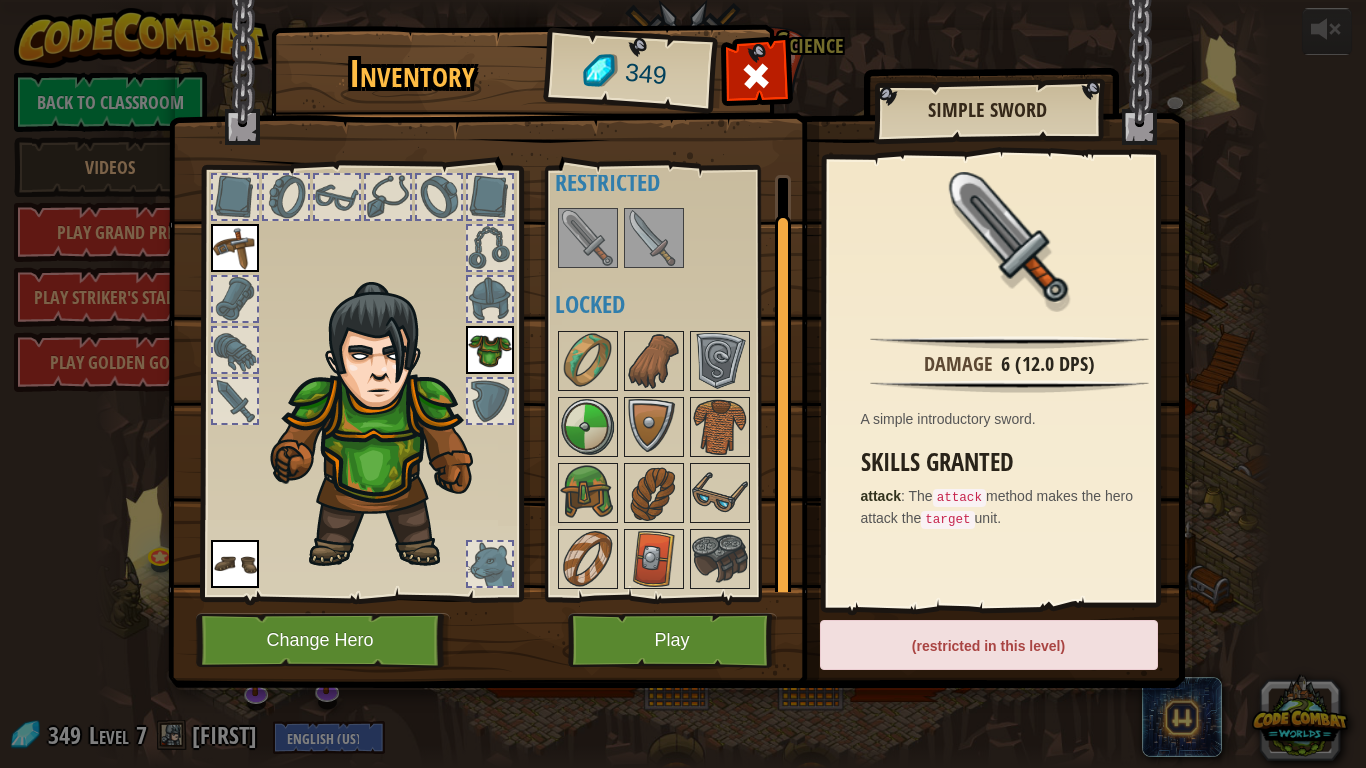 click at bounding box center (654, 238) 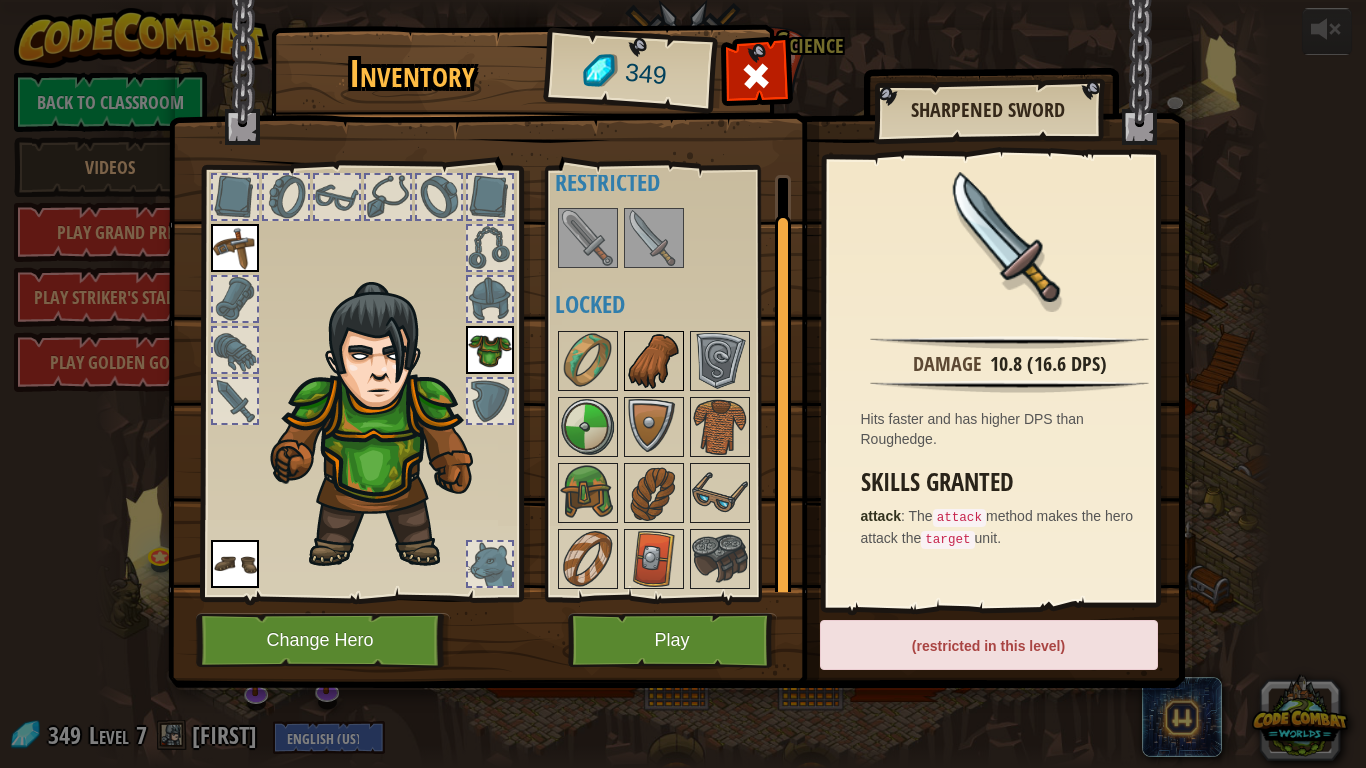 click at bounding box center (654, 361) 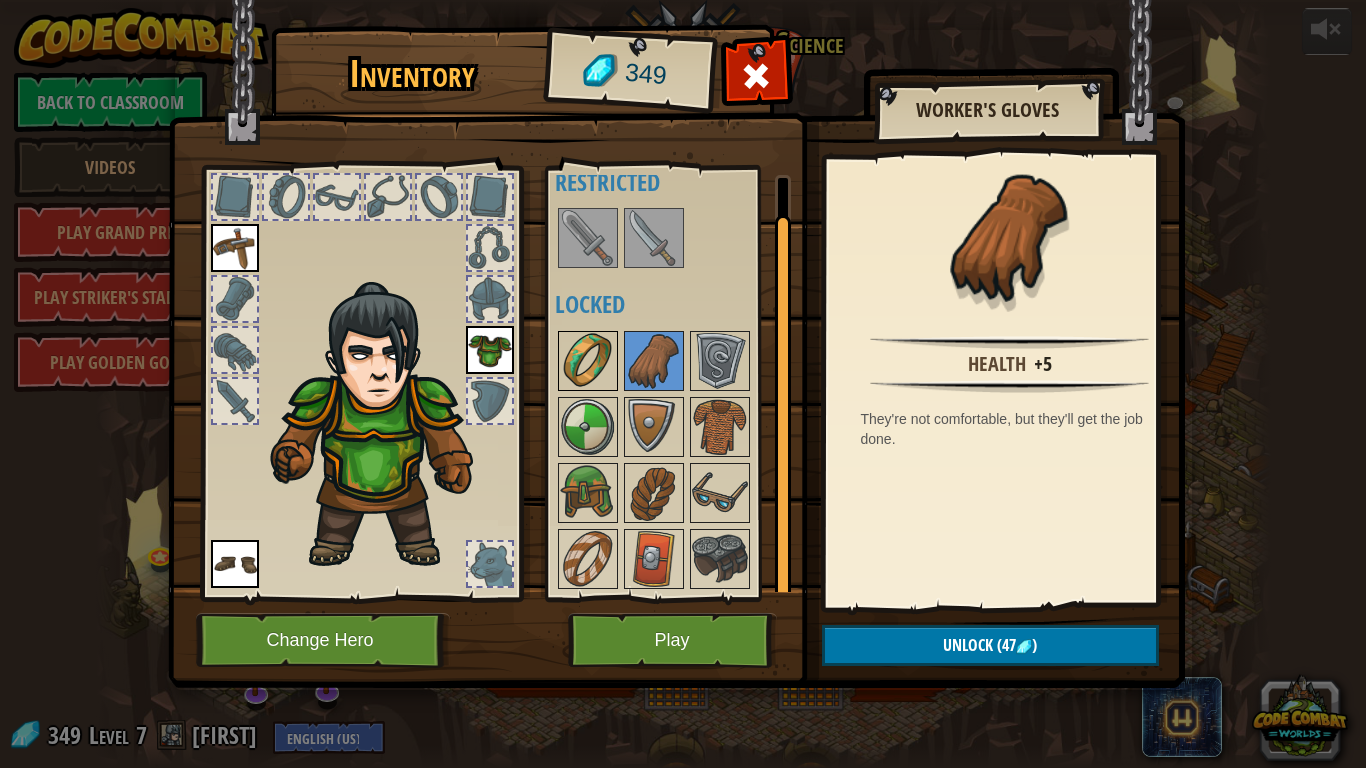 click at bounding box center (588, 361) 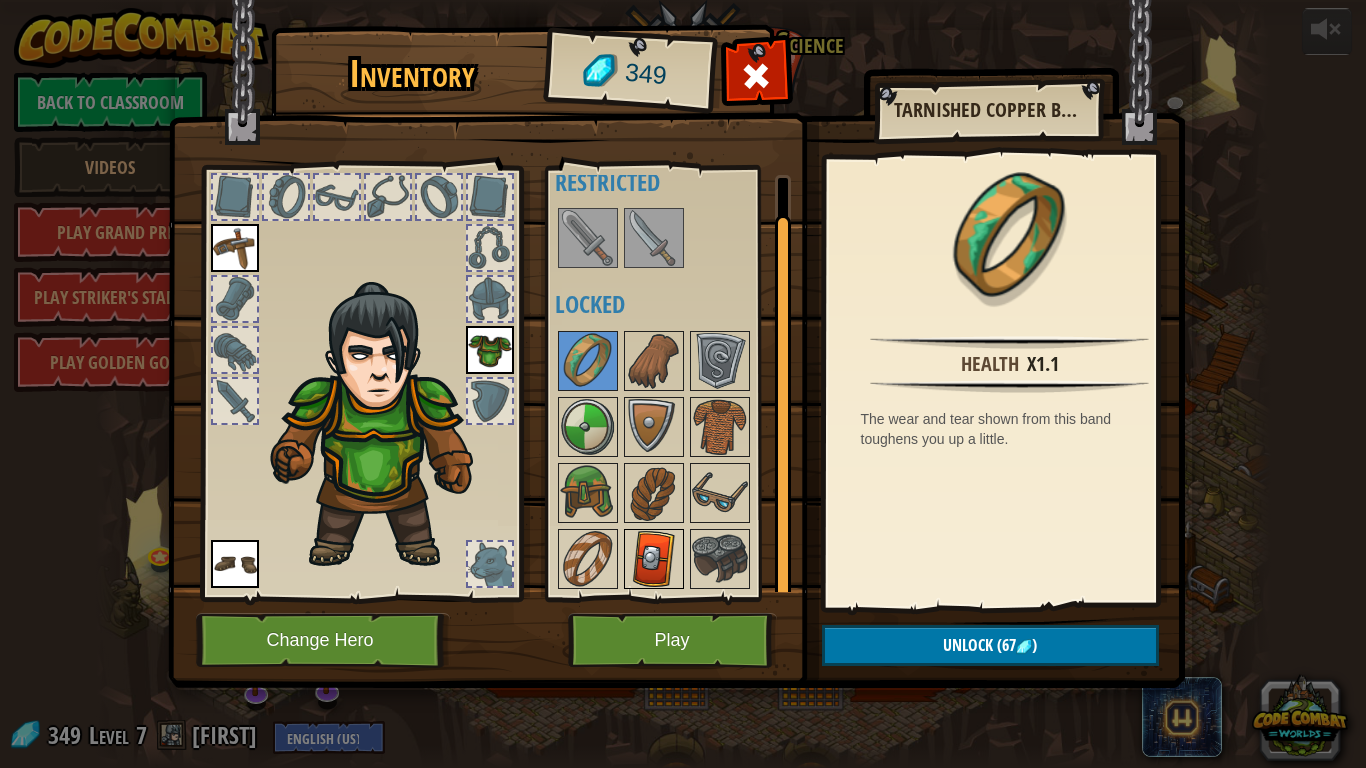 click at bounding box center (654, 559) 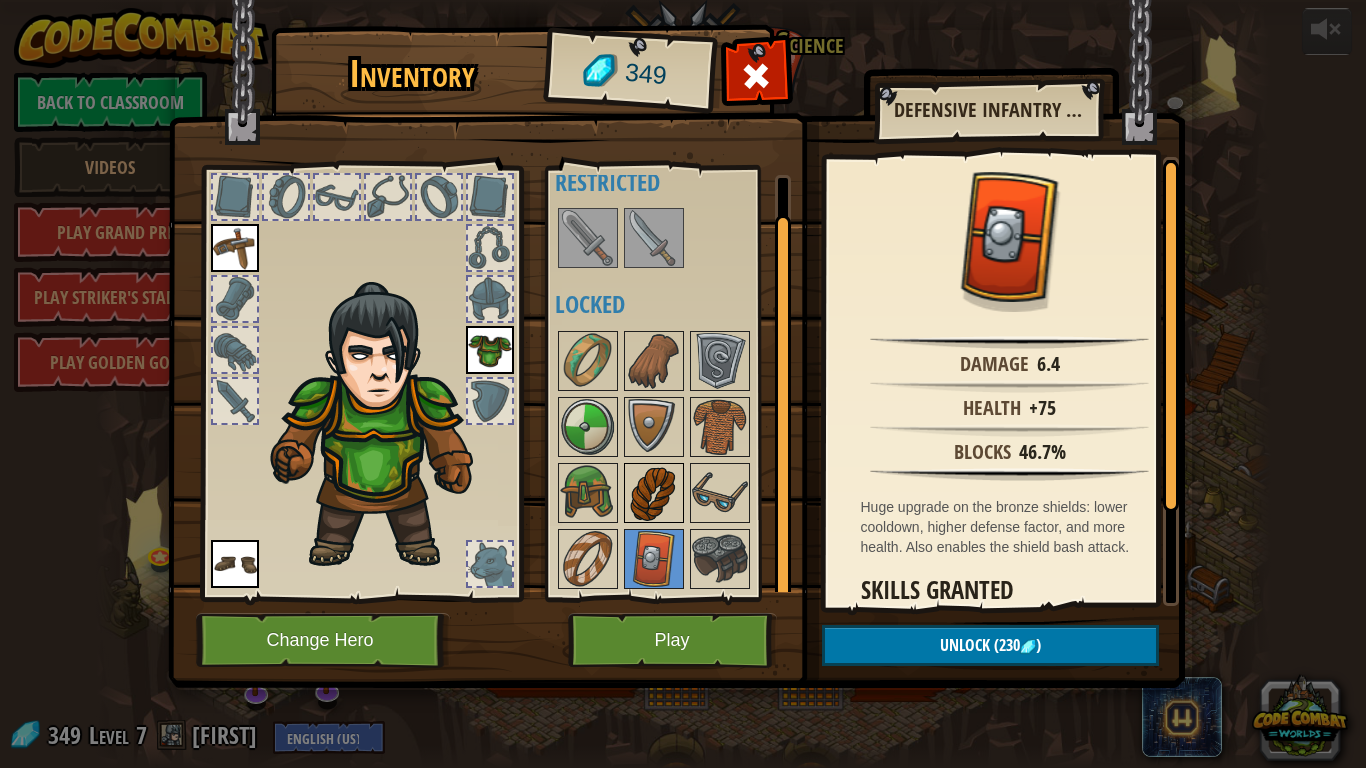 click at bounding box center [654, 493] 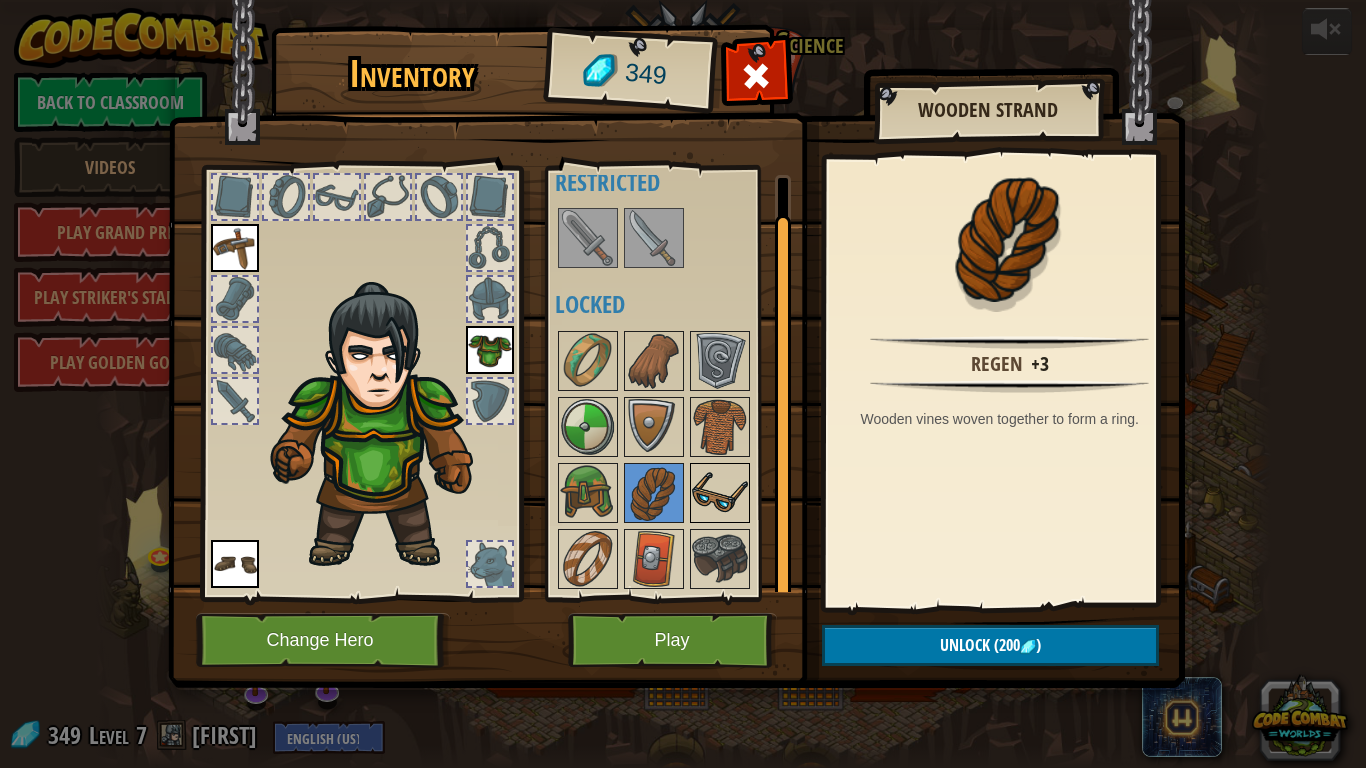 click at bounding box center [720, 493] 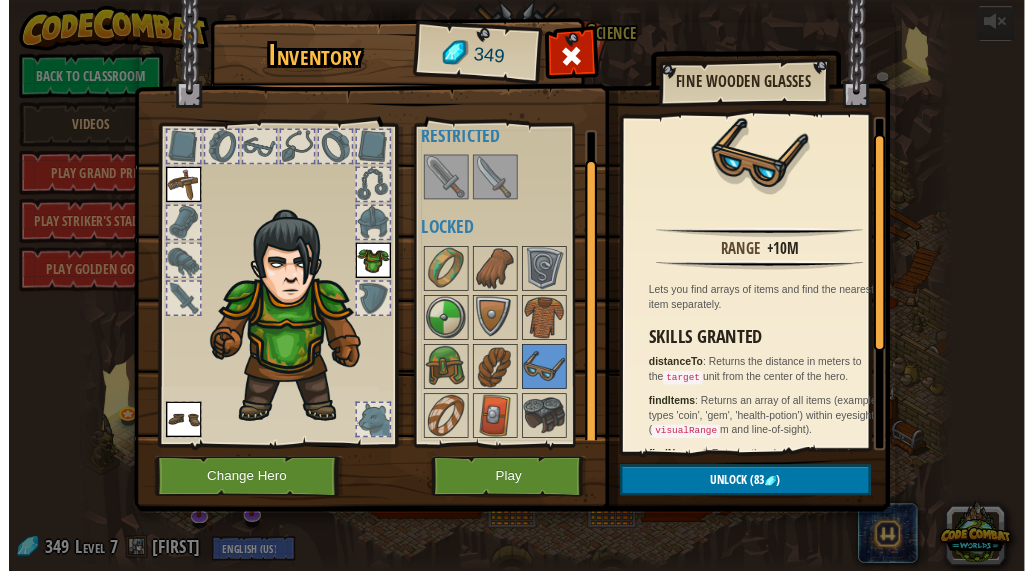 scroll, scrollTop: 0, scrollLeft: 0, axis: both 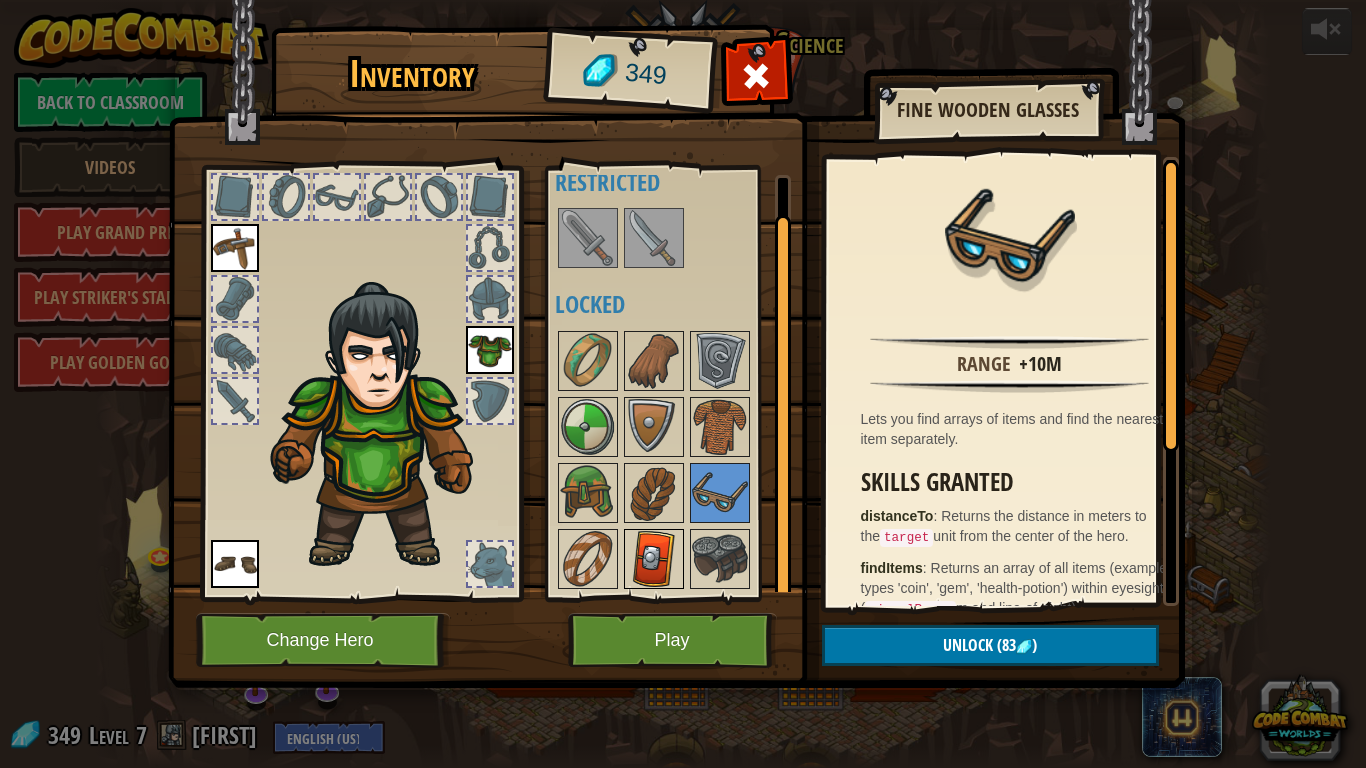 click at bounding box center [654, 559] 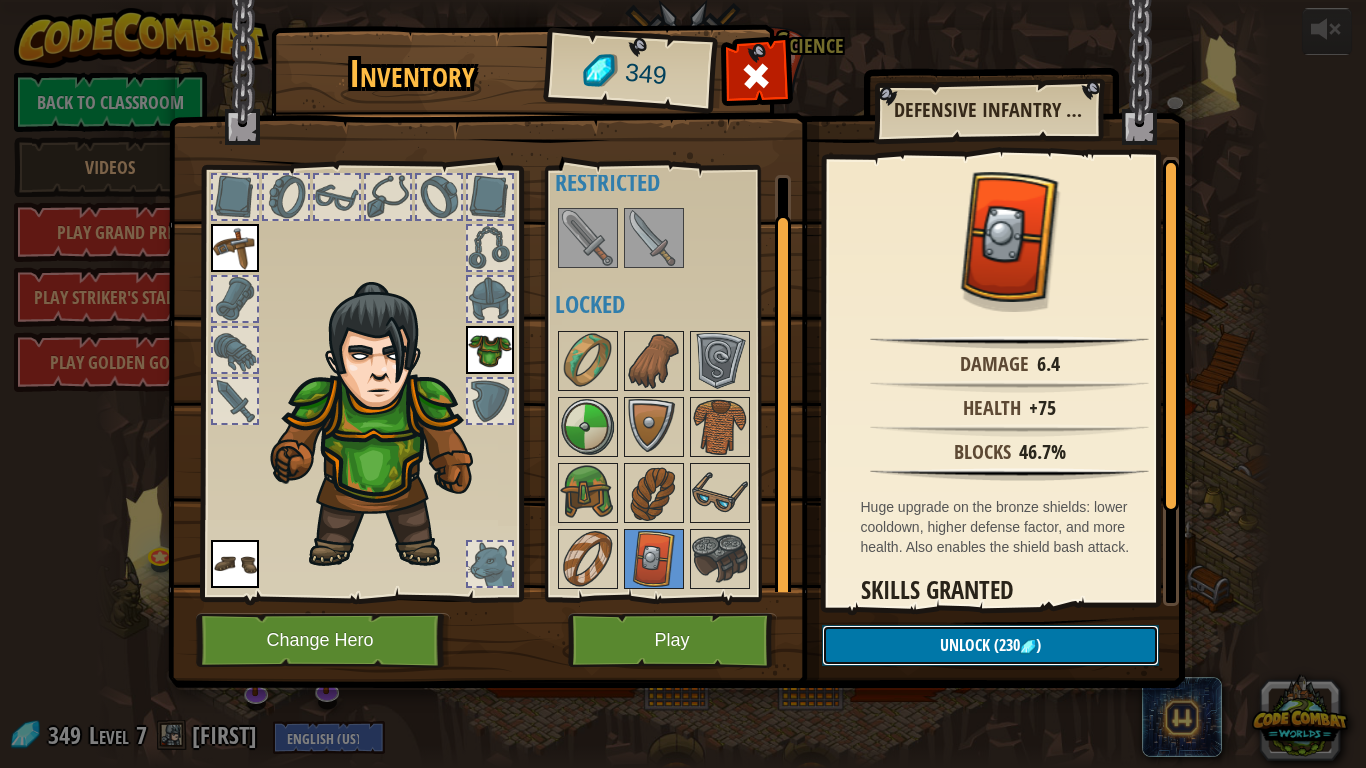 click on "Unlock" at bounding box center [965, 645] 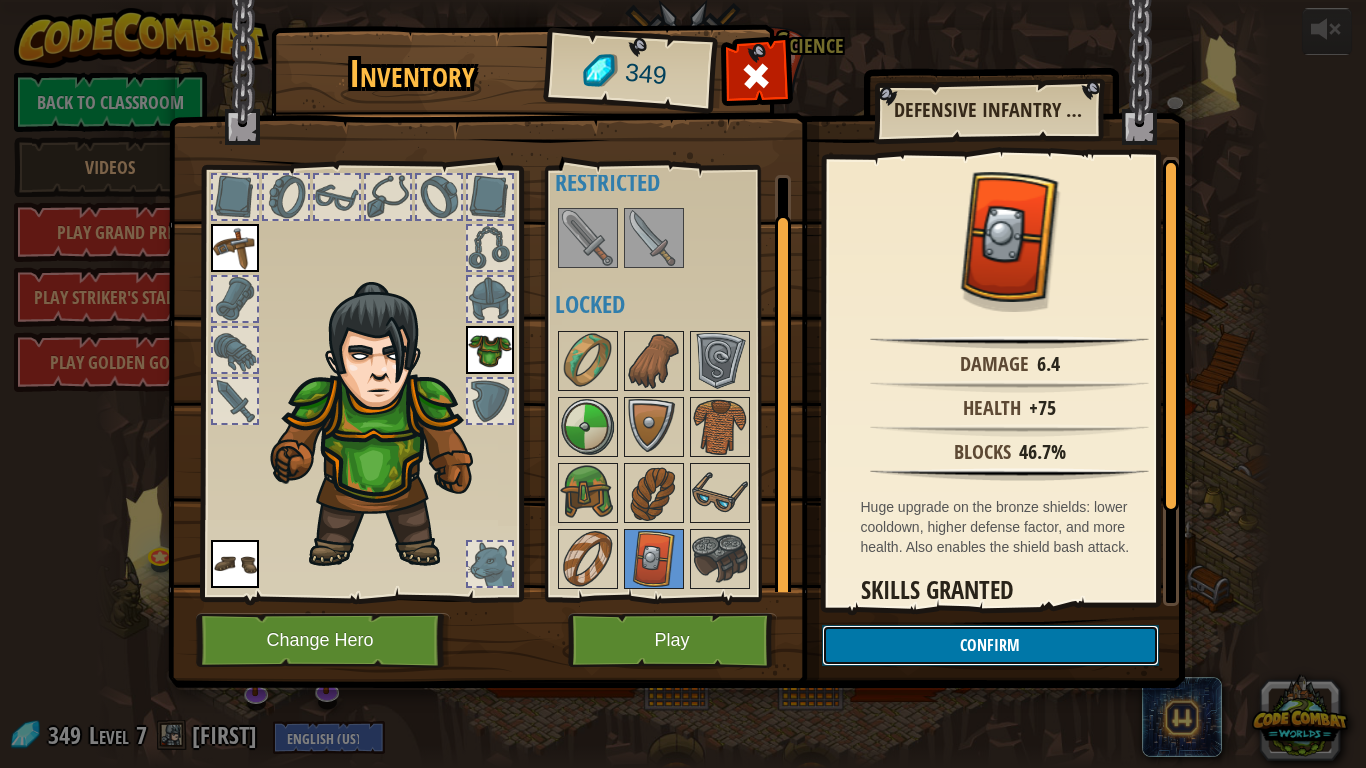 click on "Confirm" at bounding box center (990, 645) 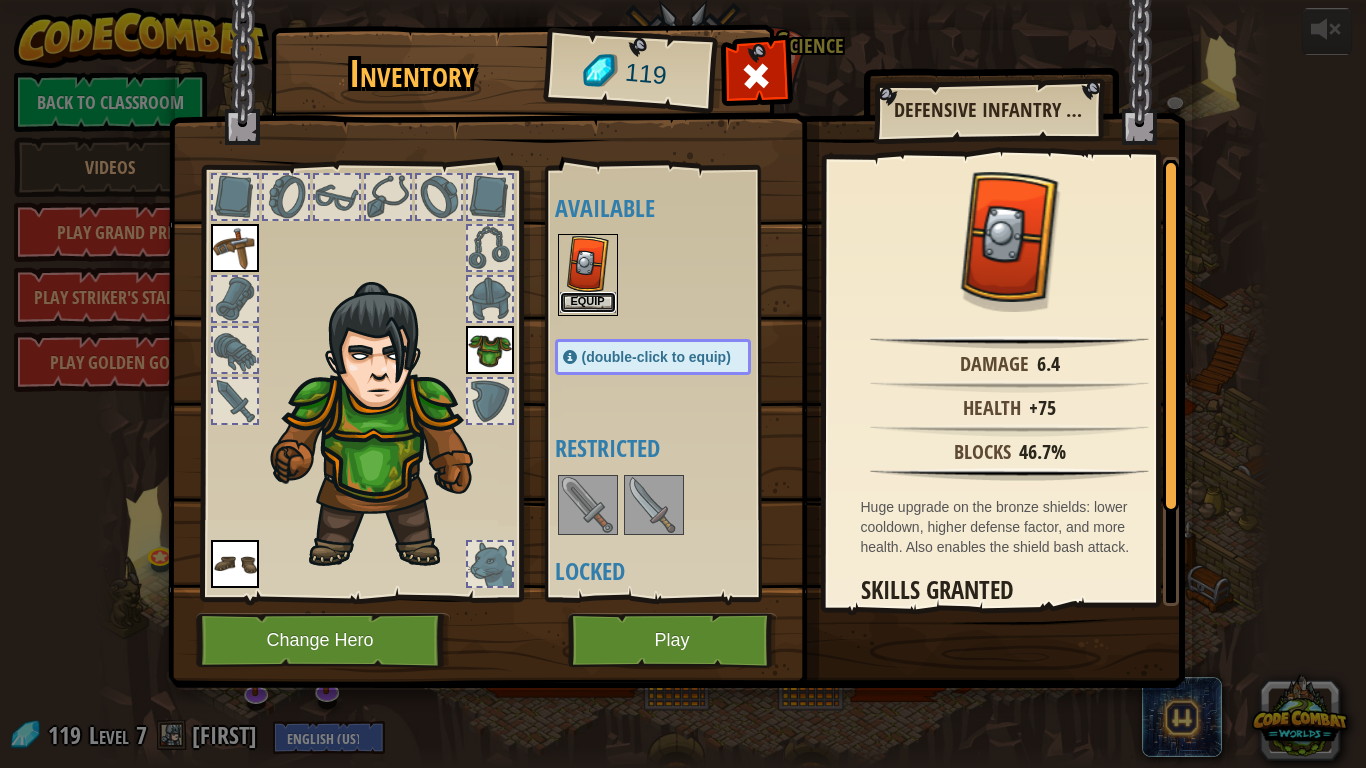 click on "Equip" at bounding box center [588, 302] 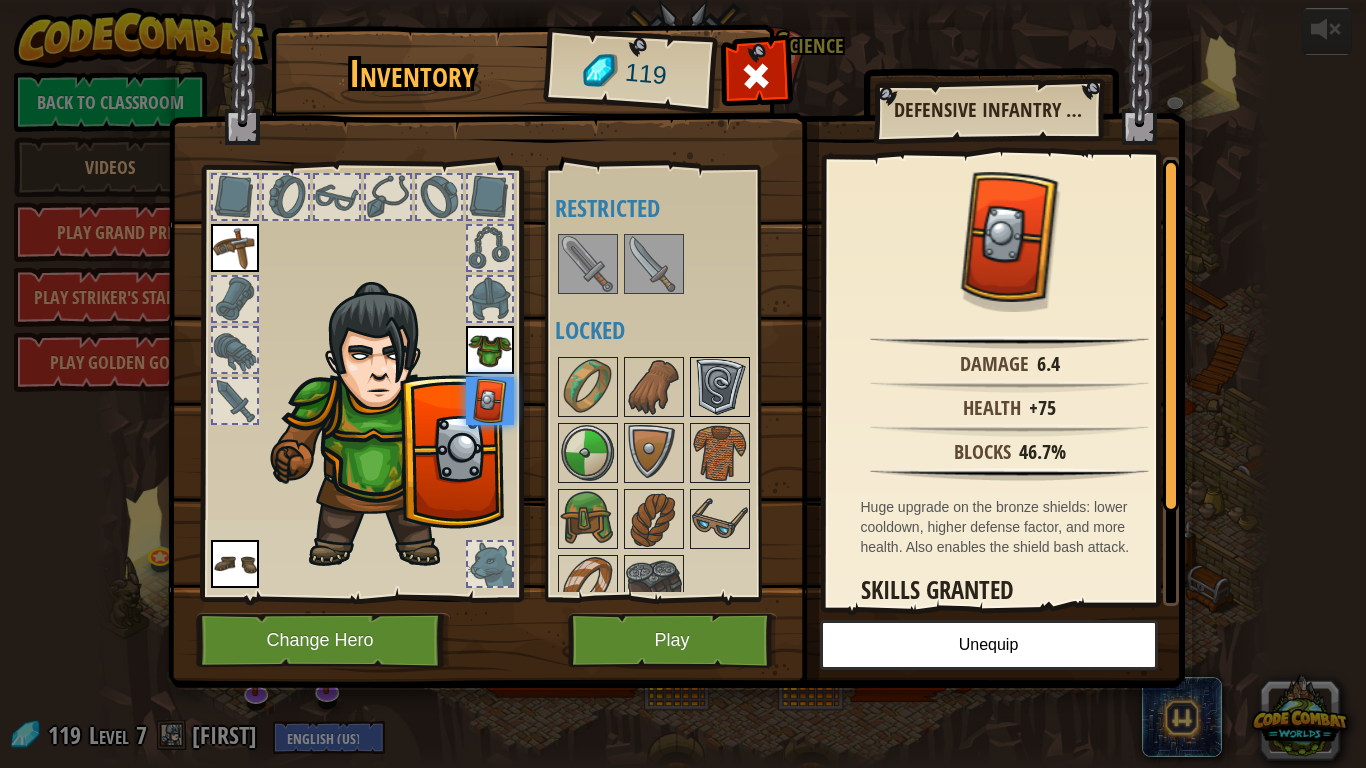 click at bounding box center [720, 387] 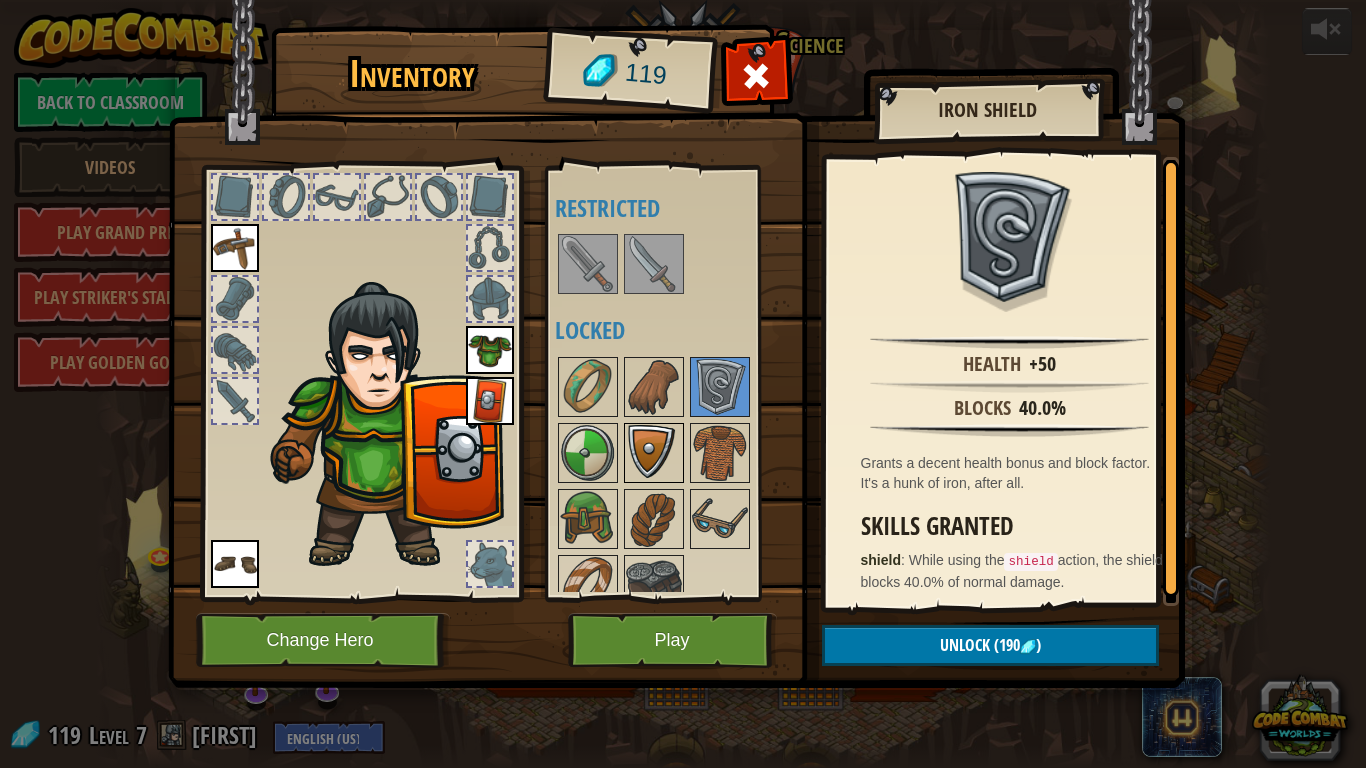 click at bounding box center [654, 453] 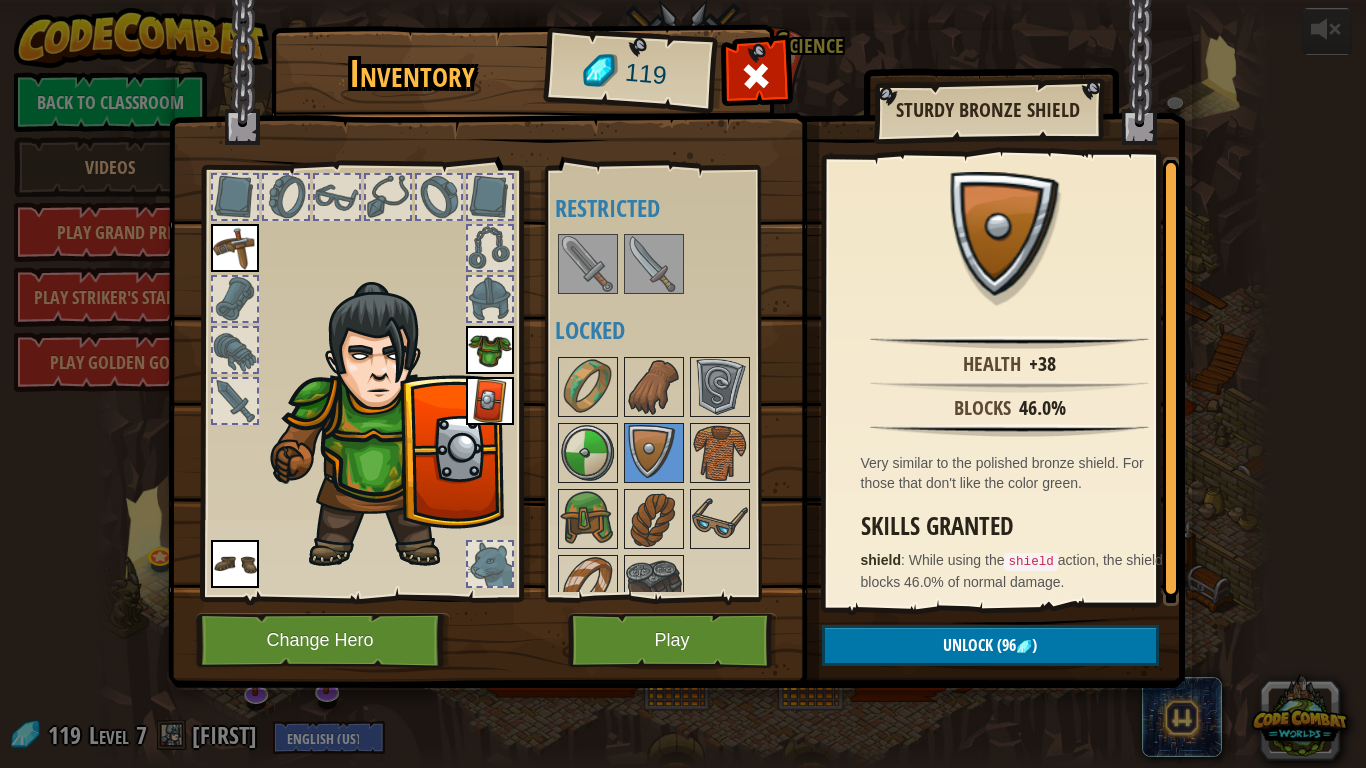drag, startPoint x: 668, startPoint y: 438, endPoint x: 891, endPoint y: 483, distance: 227.49506 